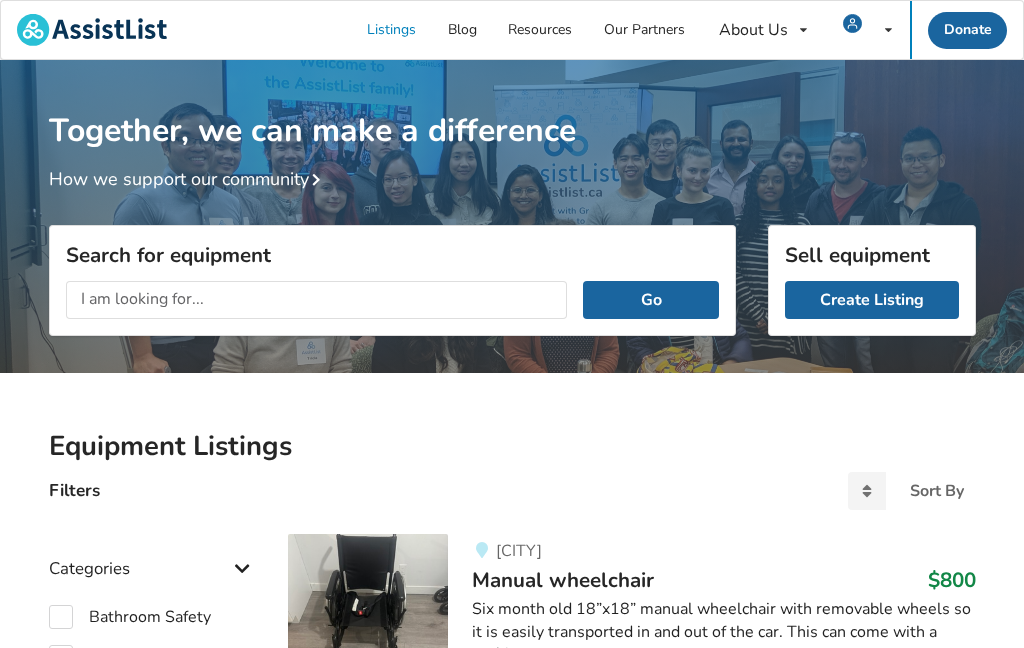 scroll, scrollTop: 0, scrollLeft: 0, axis: both 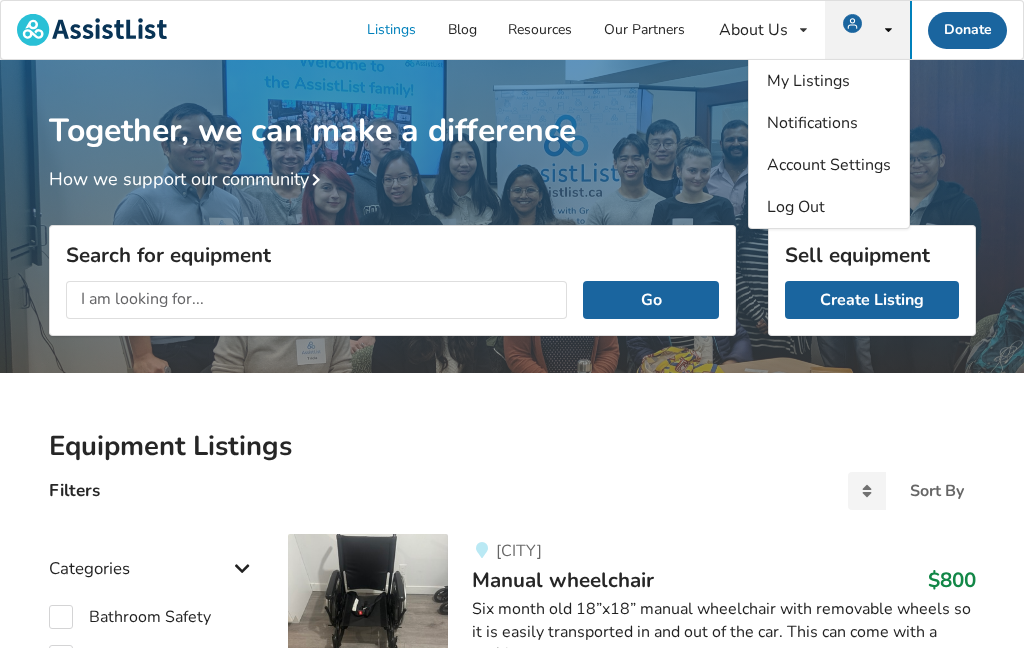click on "My Listings Notifications Account Settings Log Out" at bounding box center [867, 30] 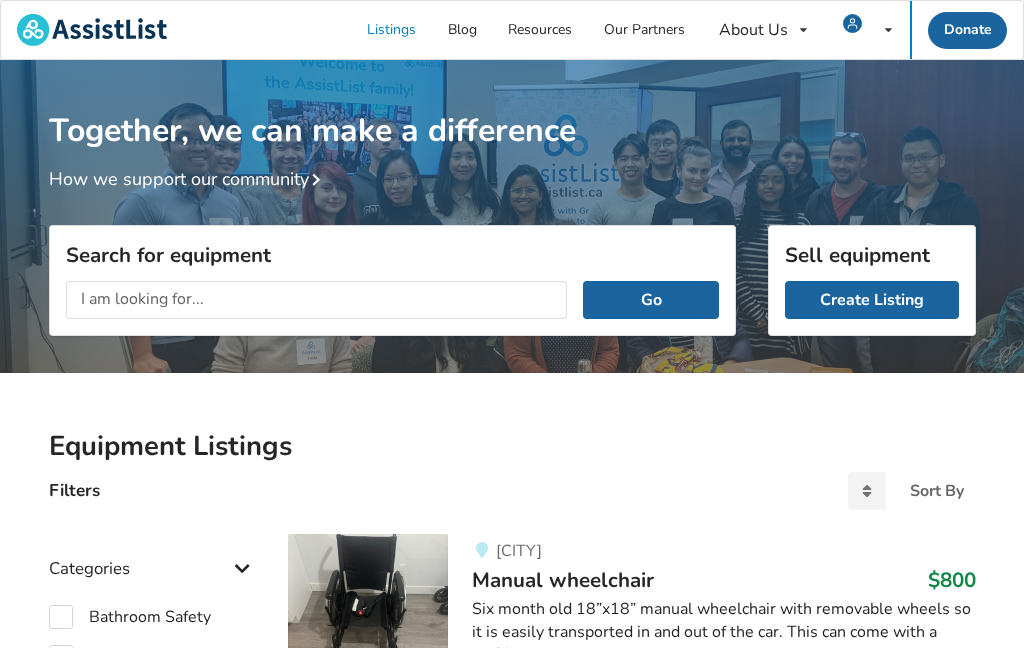 click on "My Listings Notifications Account Settings Log Out" at bounding box center (867, 30) 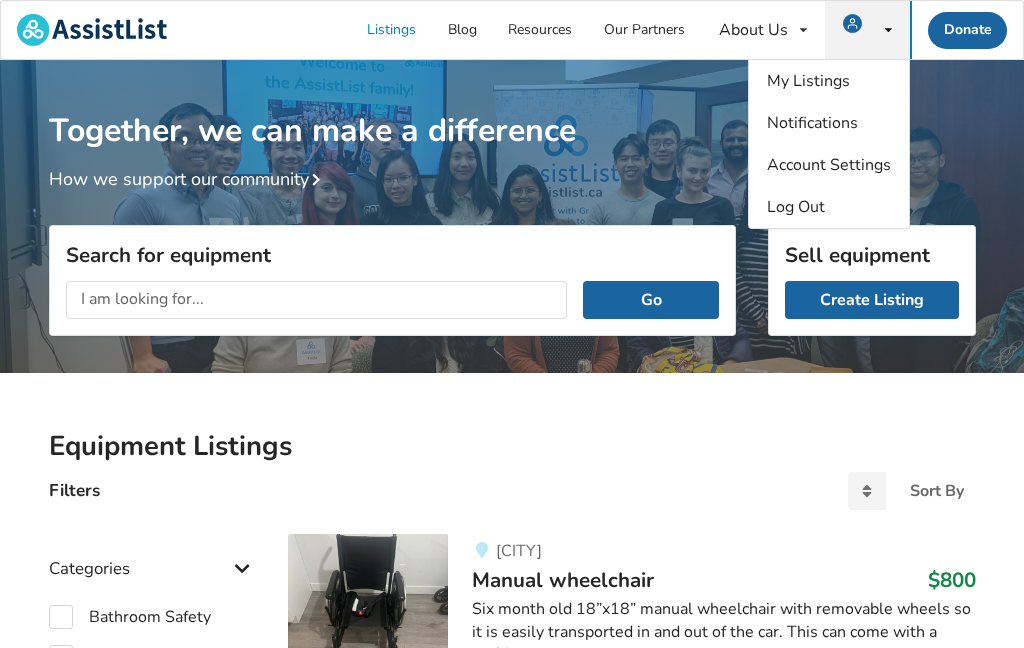 click on "About Us About AssistList Our Story Our Team Contact Us" at bounding box center [763, 30] 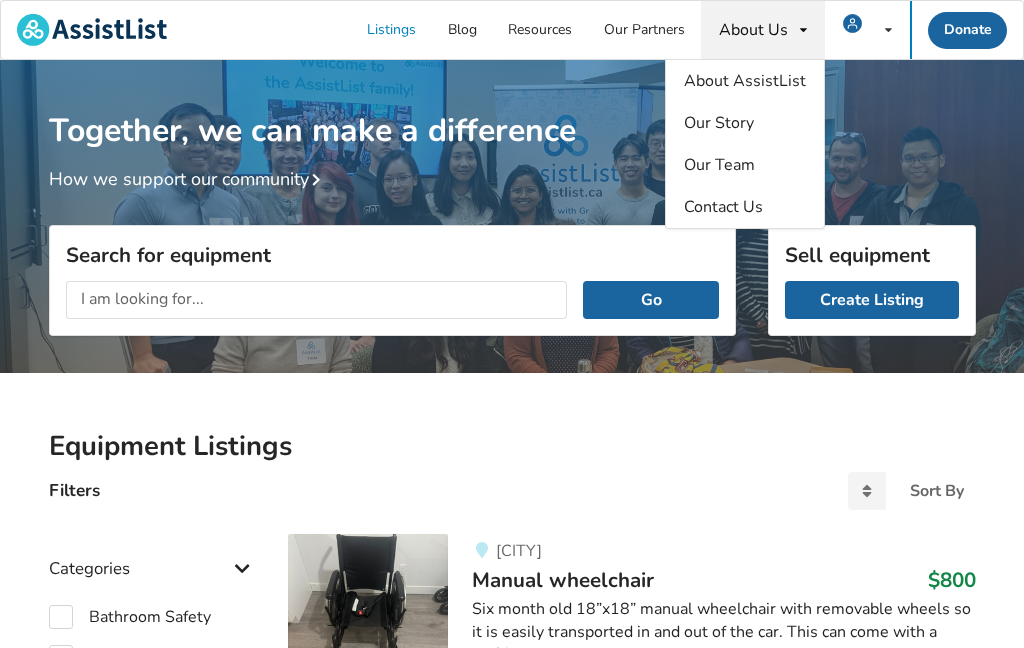 click on "About Us About AssistList Our Story Our Team Contact Us" at bounding box center (763, 30) 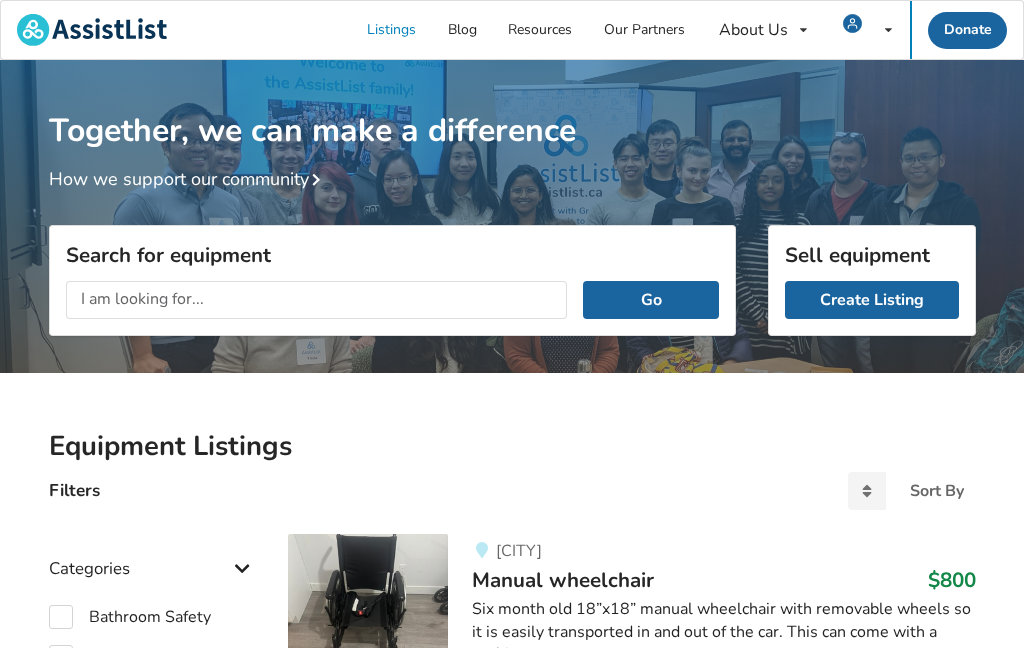 click on "My Listings Notifications Account Settings Log Out" at bounding box center [867, 30] 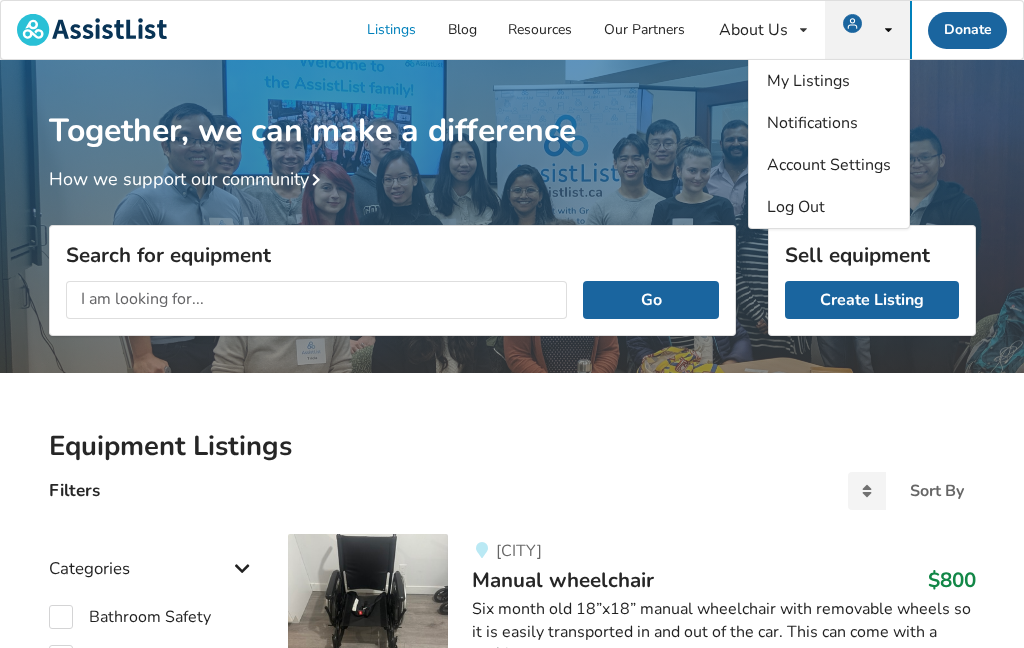 click on "My Listings" at bounding box center (808, 81) 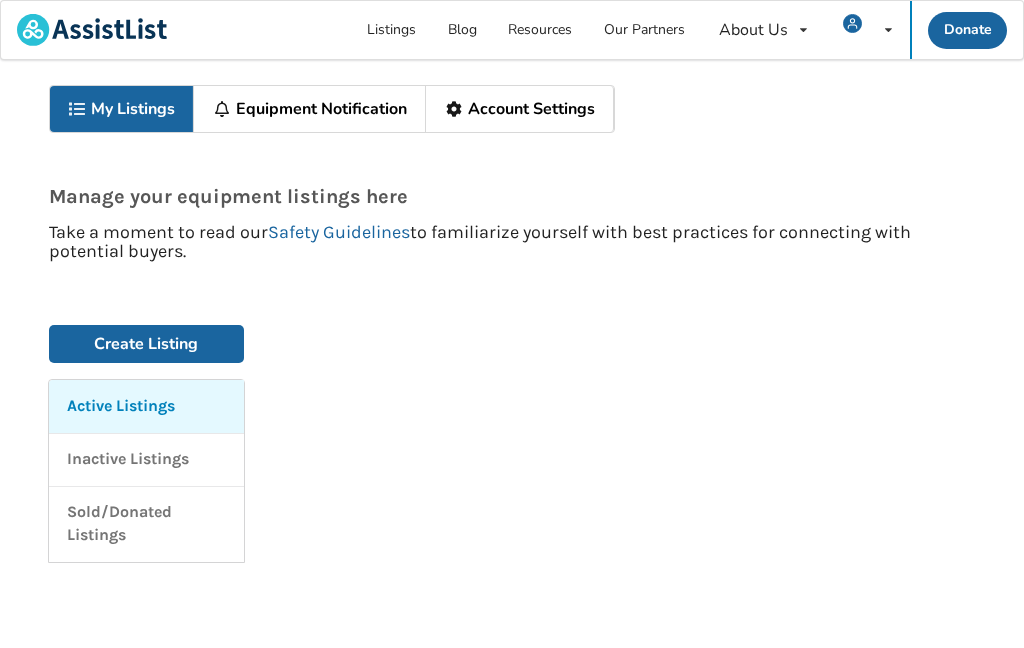 click on "My Listings" at bounding box center (886, -9976) 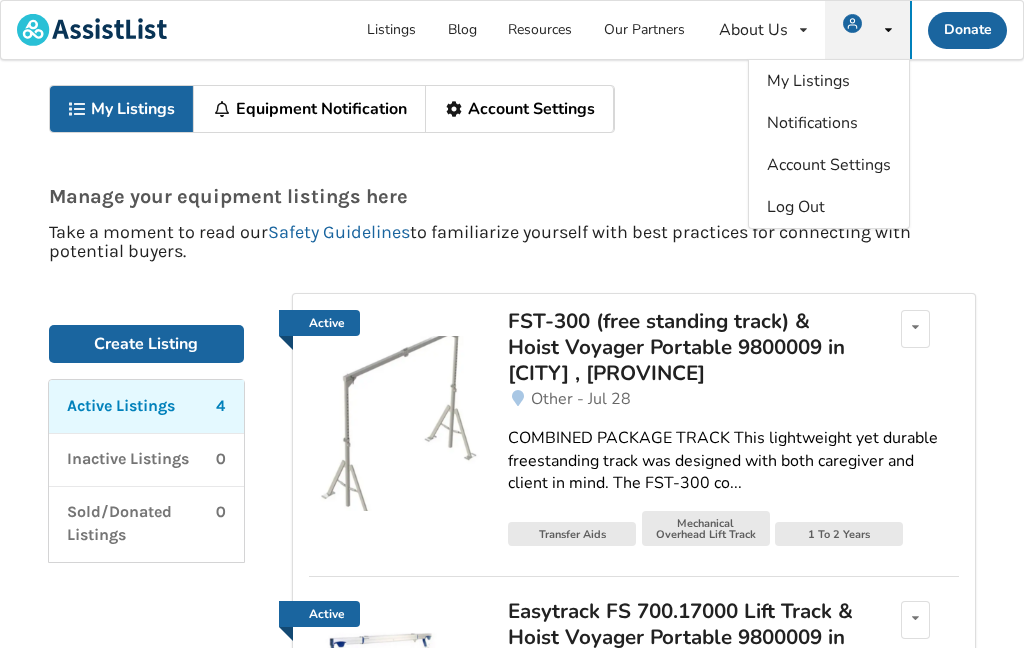 scroll, scrollTop: 0, scrollLeft: 0, axis: both 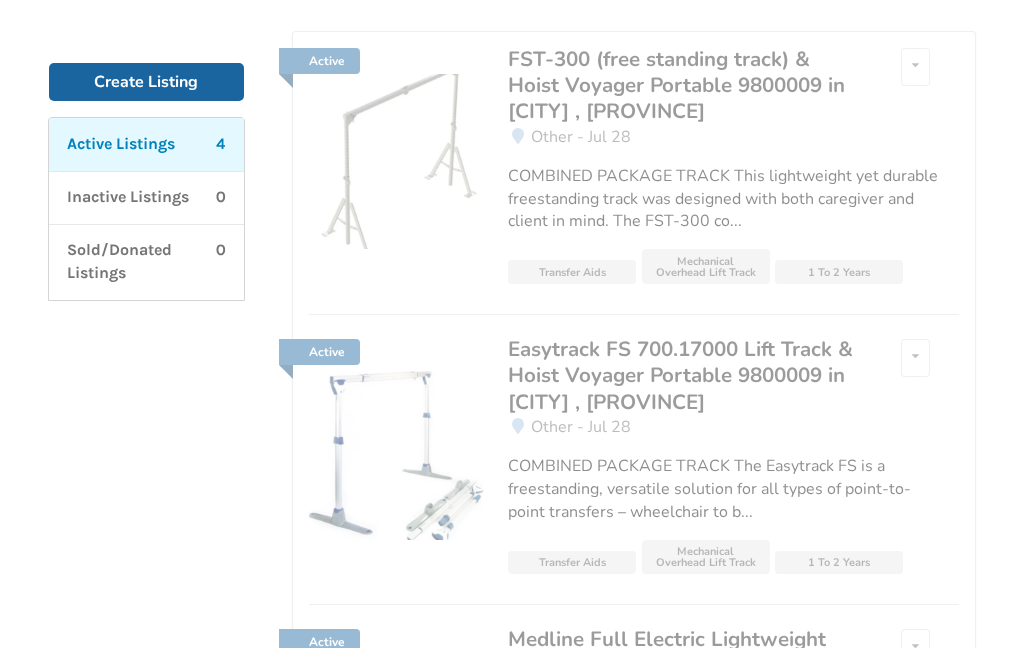 click on "Easytrack FS 700.17000 Lift Track & Hoist Voyager Portable 9800009  in QUALICUM BEACH , BC" at bounding box center [683, 375] 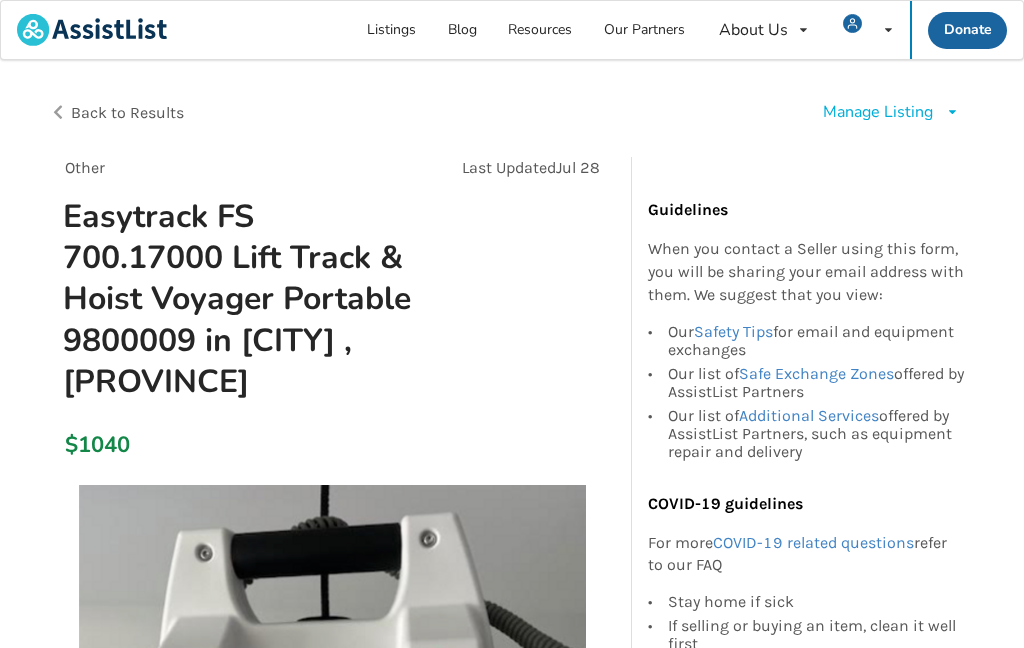 scroll, scrollTop: 0, scrollLeft: 0, axis: both 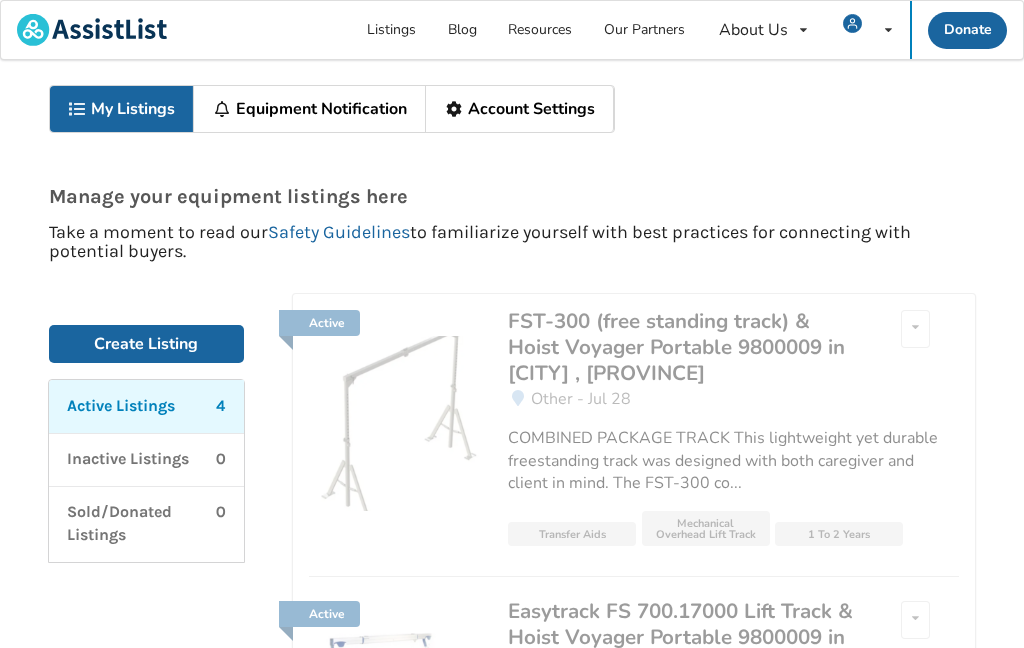 click on "Listings" at bounding box center (392, 30) 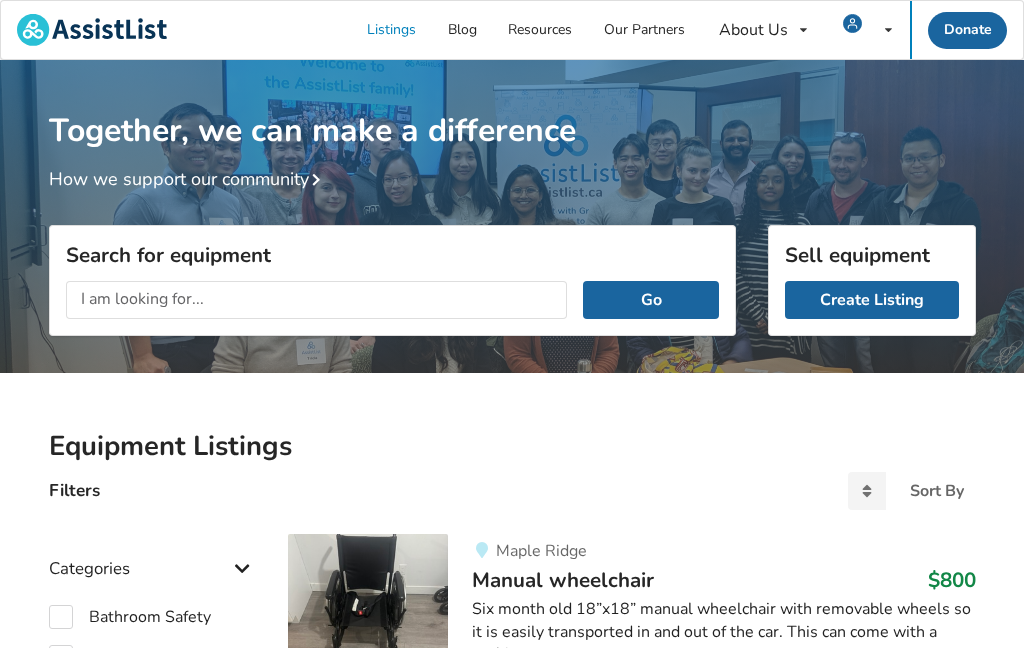 scroll, scrollTop: 0, scrollLeft: 0, axis: both 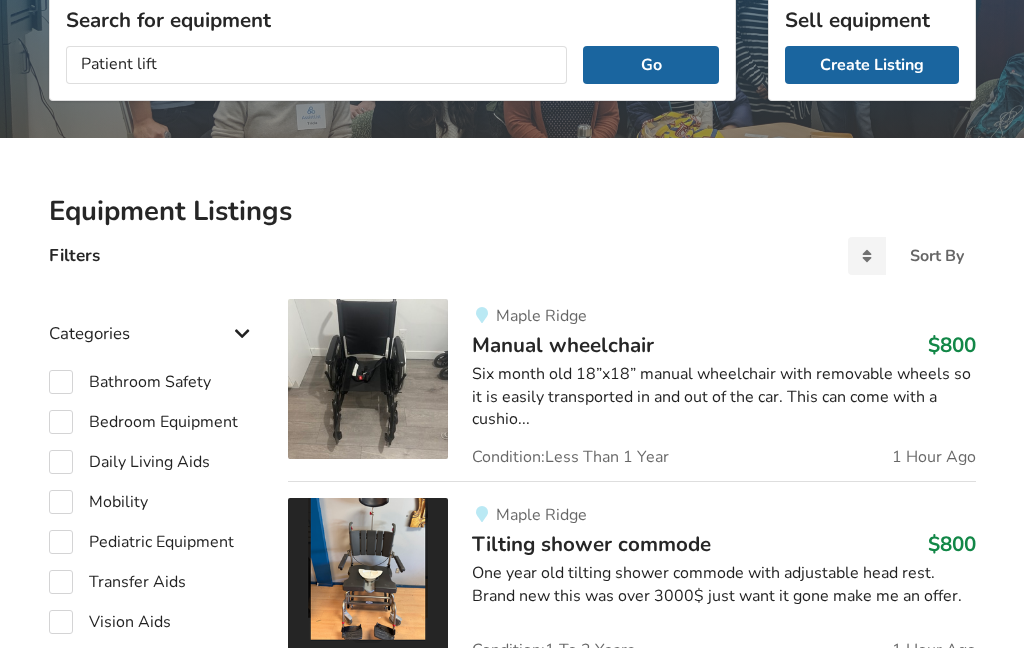 type on "Patient lifts" 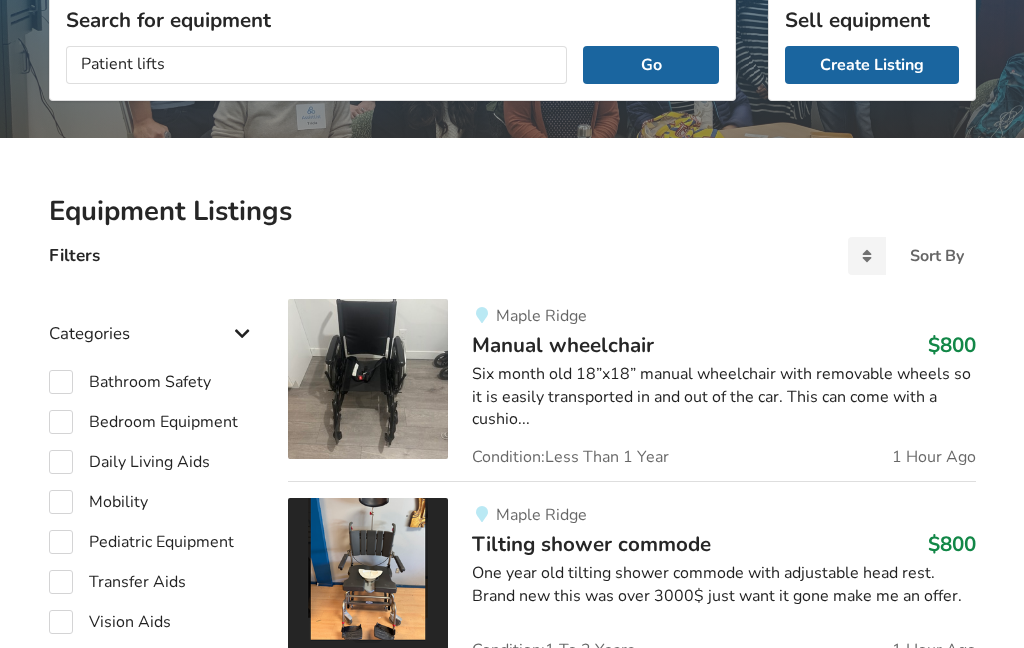 click on "Go" at bounding box center [650, 65] 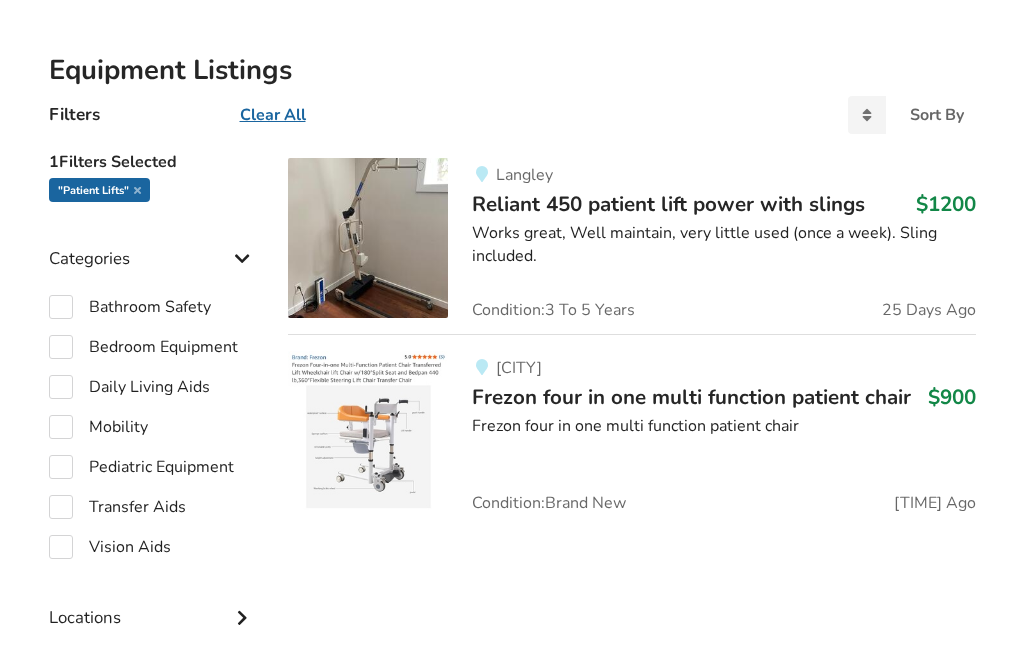 scroll, scrollTop: 375, scrollLeft: 0, axis: vertical 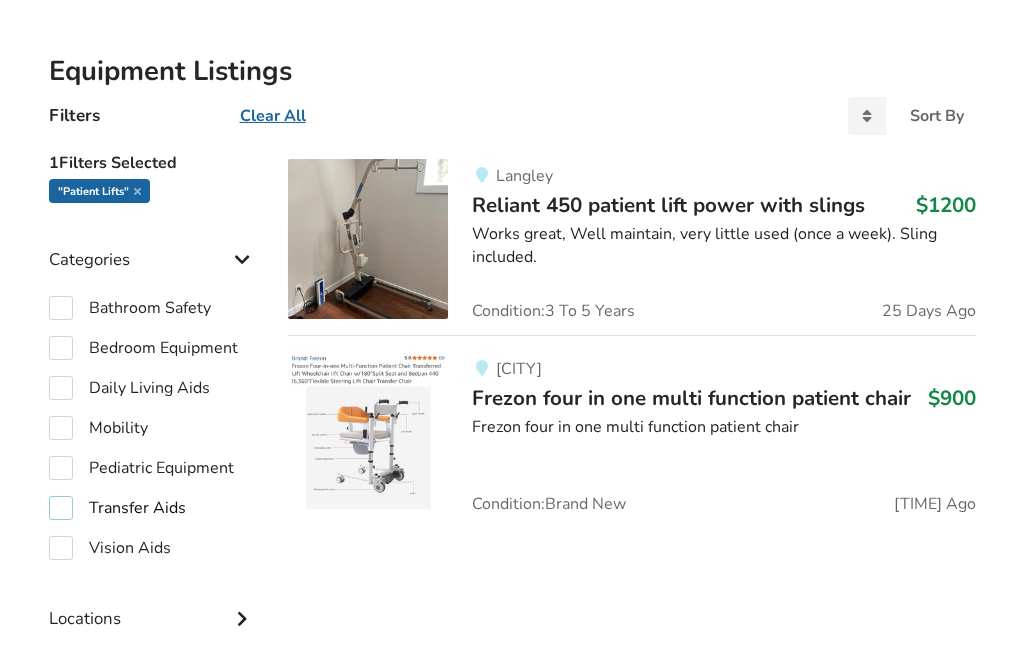 click on "Transfer Aids" at bounding box center [117, 508] 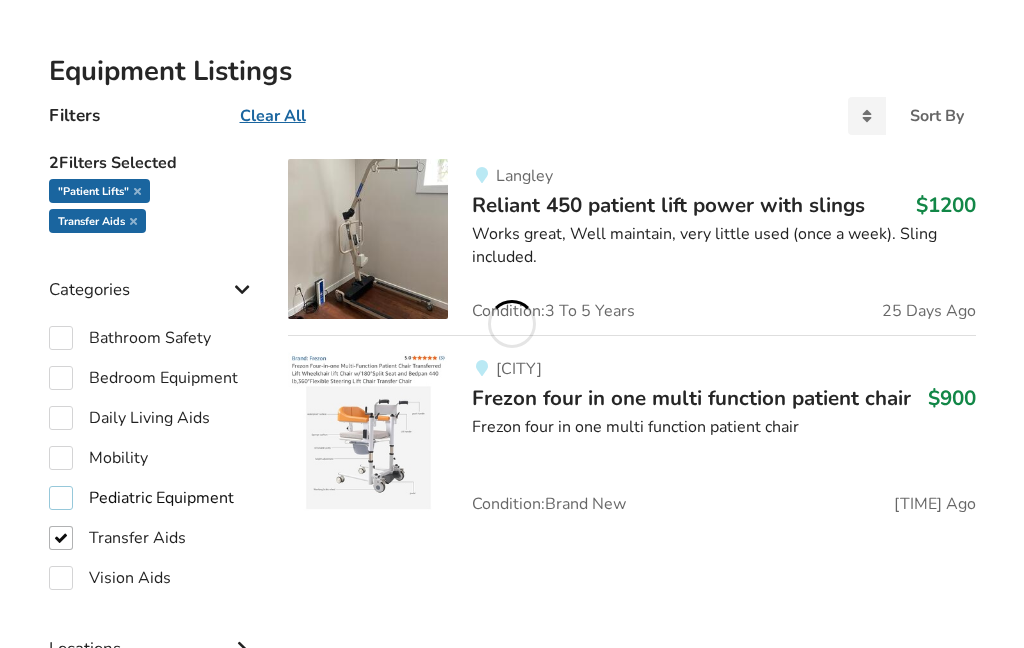 click on "Pediatric Equipment" at bounding box center [141, 498] 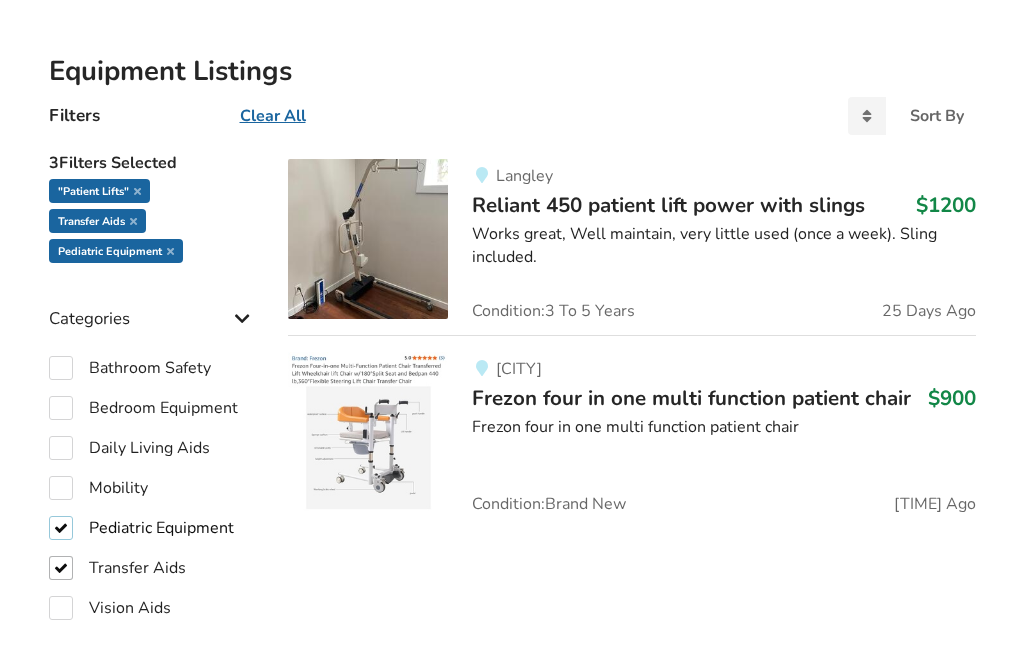 click on "Pediatric Equipment" at bounding box center [141, 528] 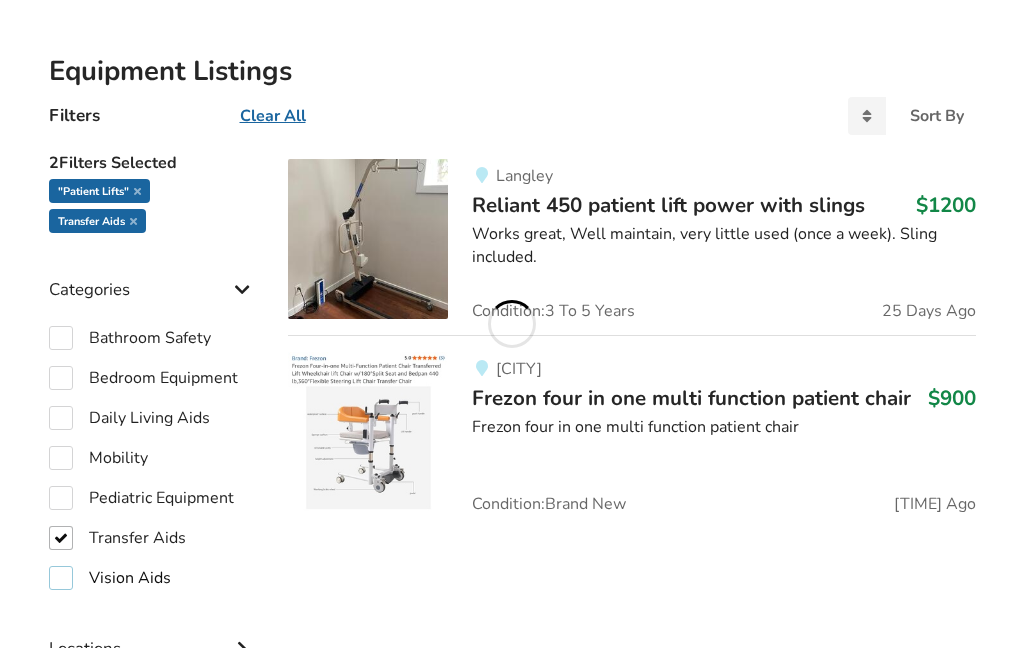 click on "Vision Aids" at bounding box center (110, 578) 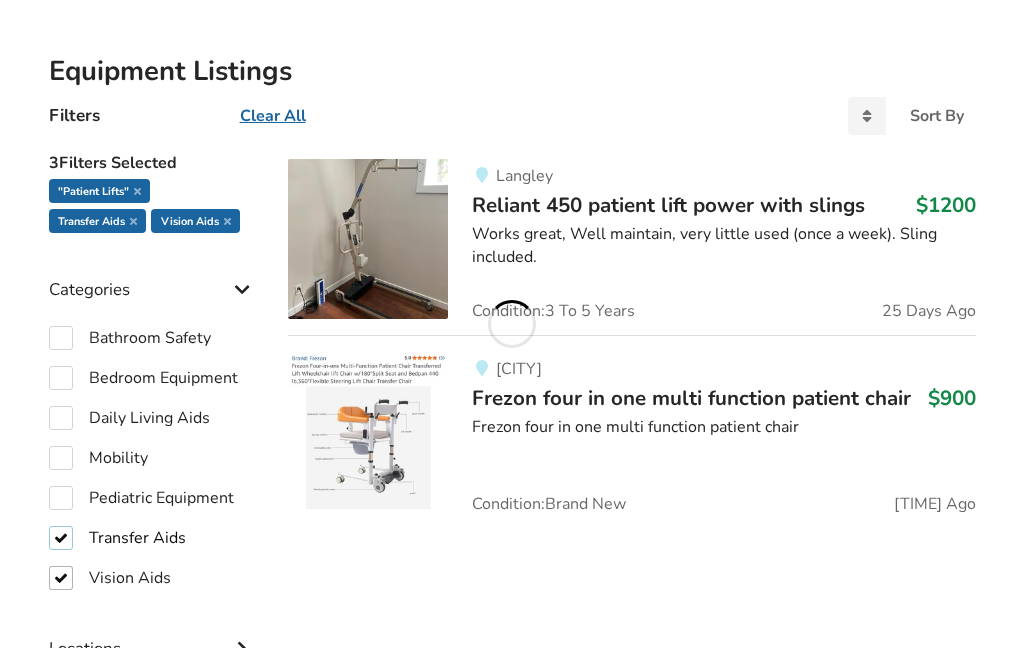 click on "Transfer Aids" at bounding box center [117, 538] 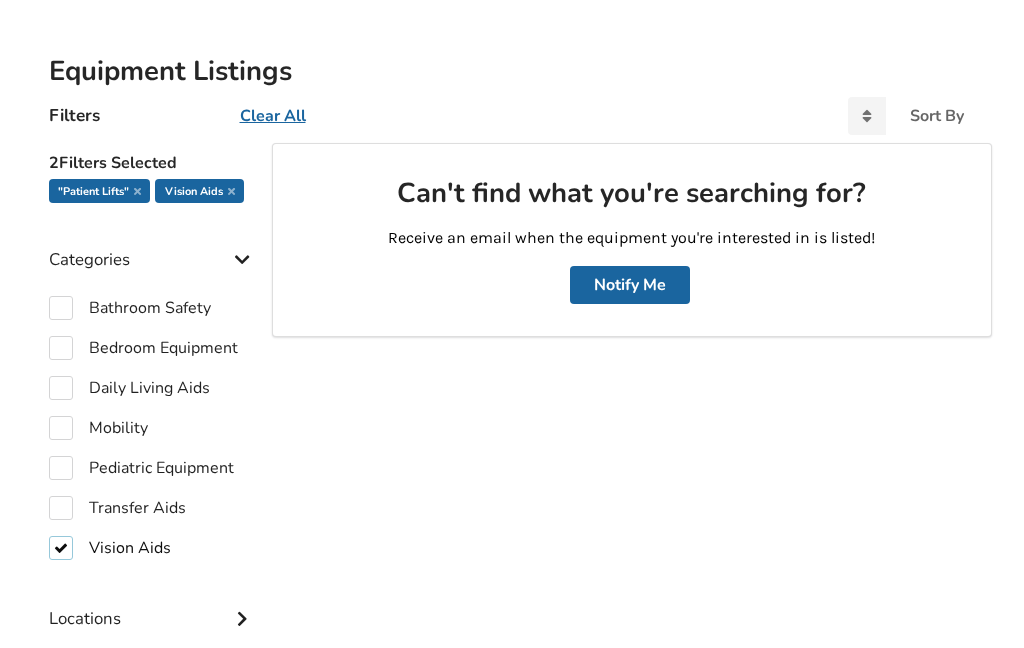 click on "Vision Aids" at bounding box center [110, 548] 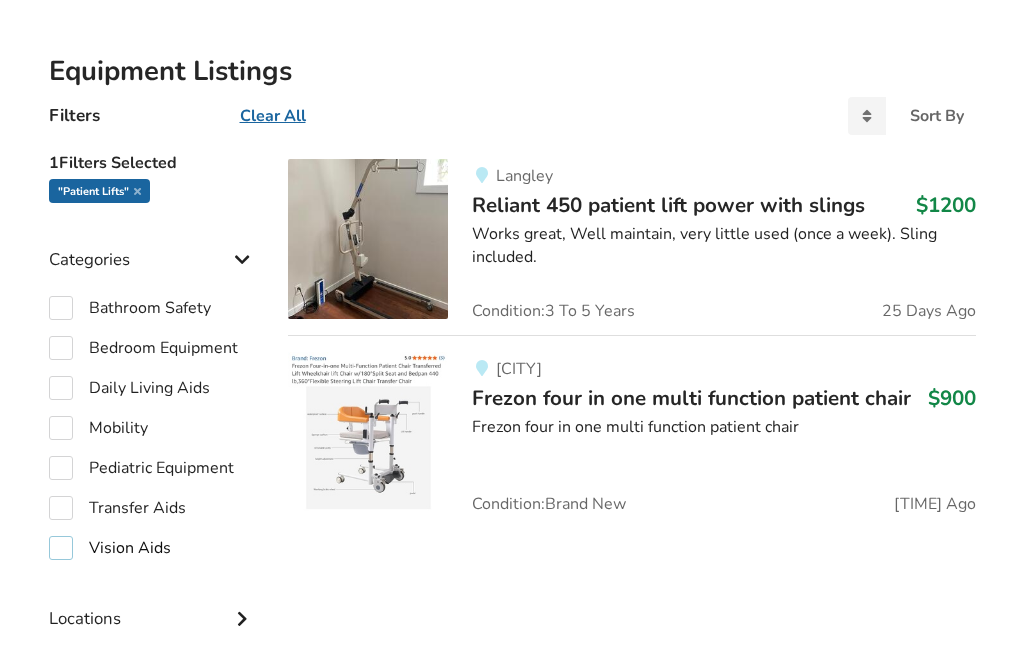 click on "Vision Aids" at bounding box center [110, 548] 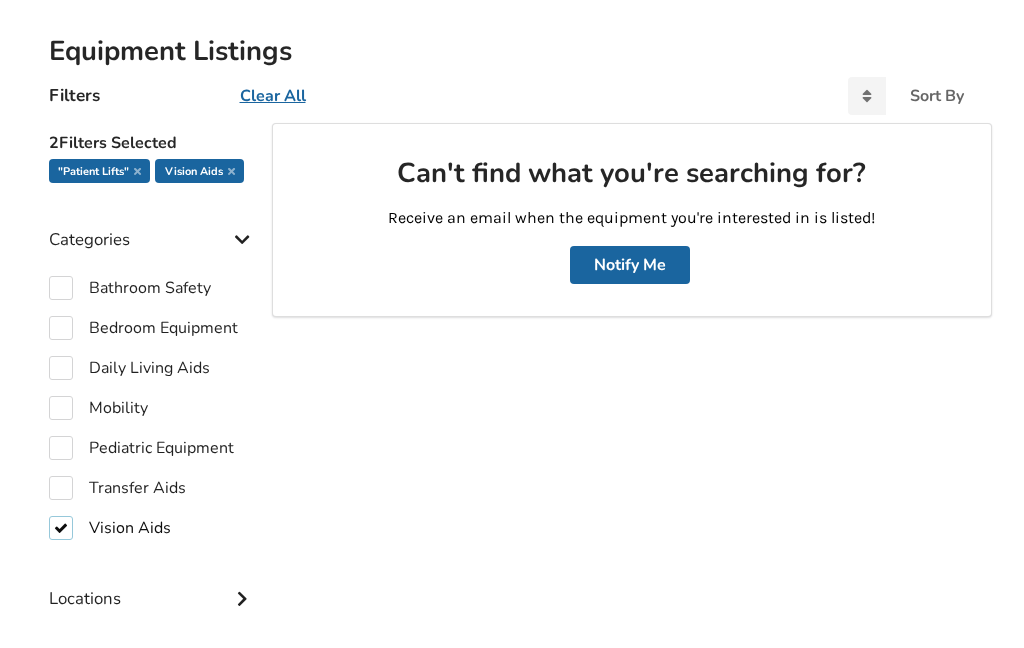 scroll, scrollTop: 455, scrollLeft: 0, axis: vertical 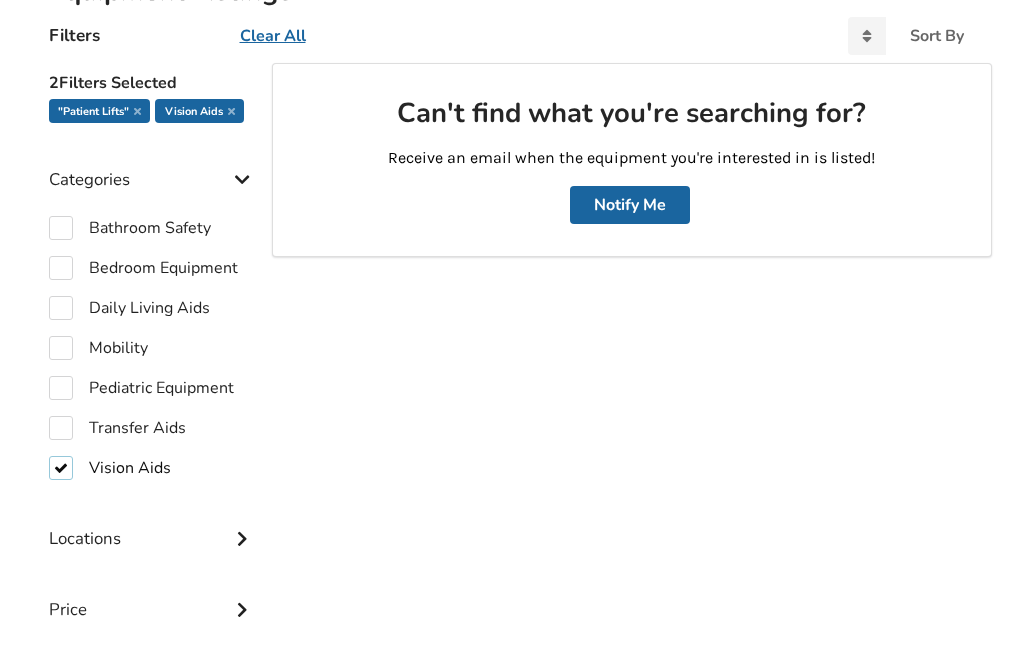 click on "Vision Aids" at bounding box center [110, 468] 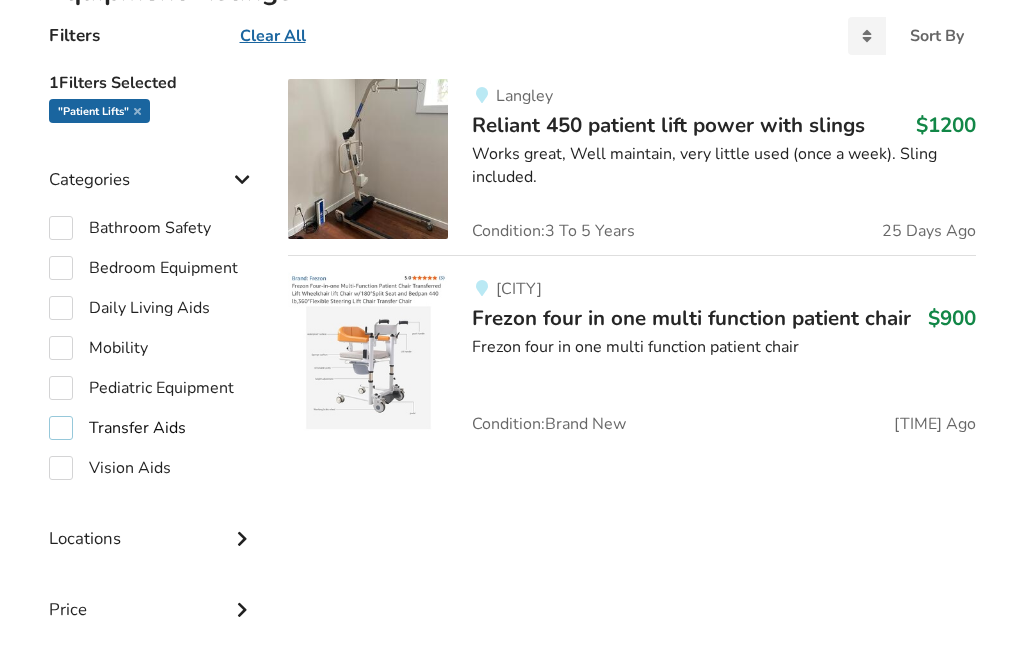 click on "Transfer Aids" at bounding box center (117, 428) 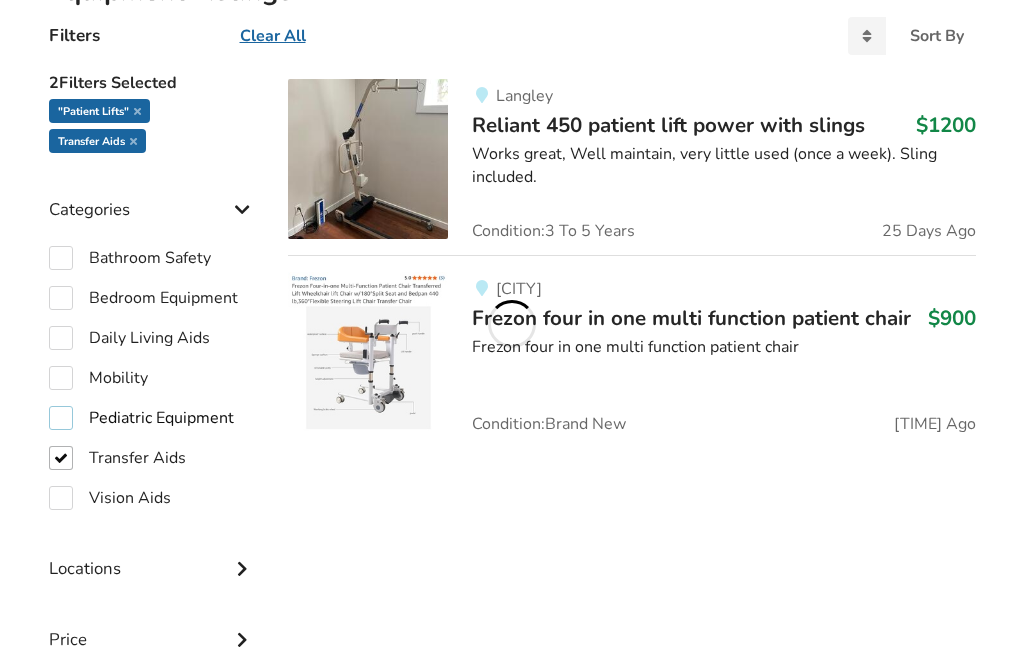click on "Pediatric Equipment" at bounding box center [141, 418] 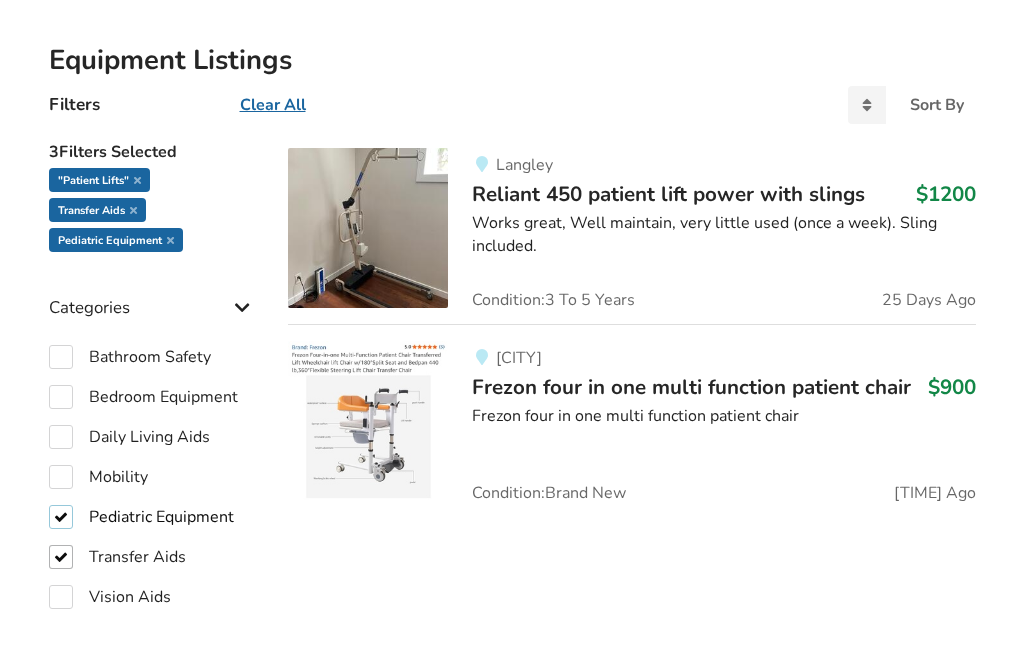 scroll, scrollTop: 384, scrollLeft: 0, axis: vertical 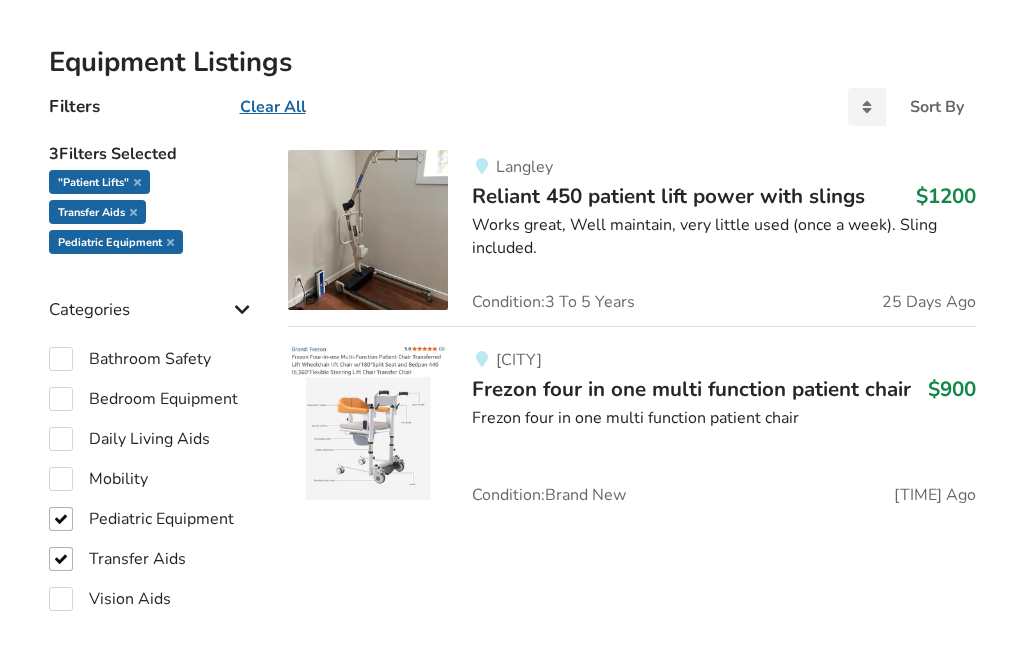 click on "Transfer Aids" at bounding box center (97, 212) 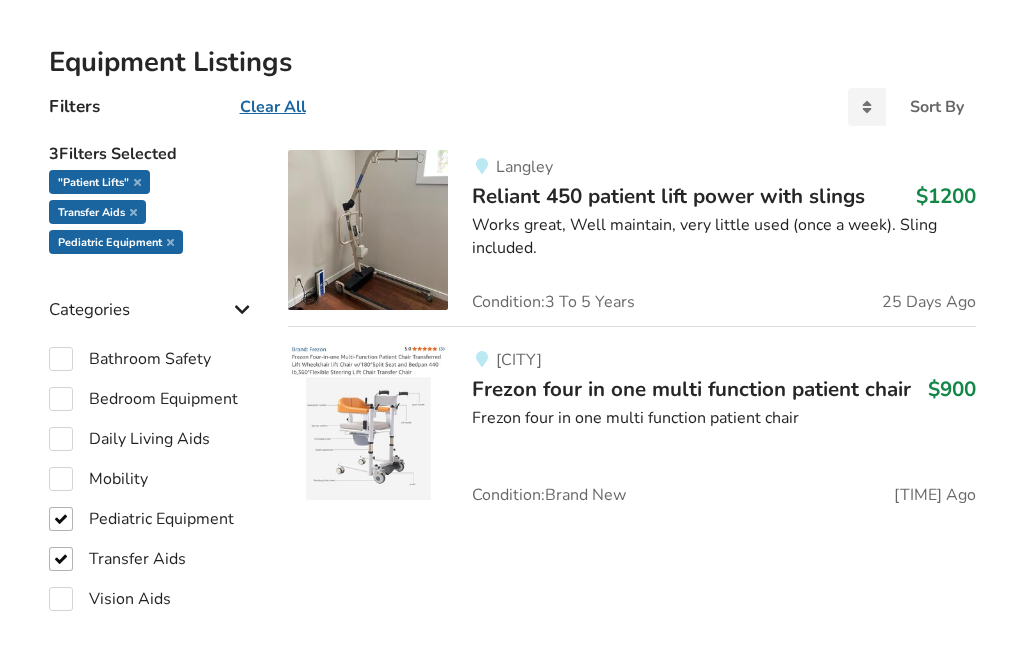 click on "Transfer Aids" at bounding box center (97, 212) 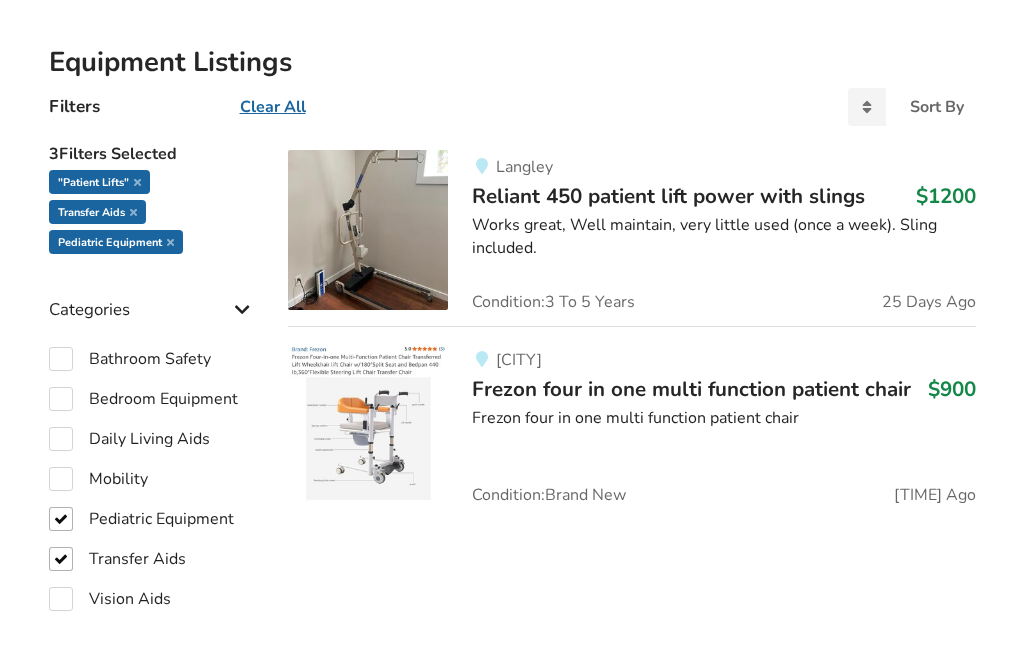 click on ""Patient lifts"" at bounding box center (99, 182) 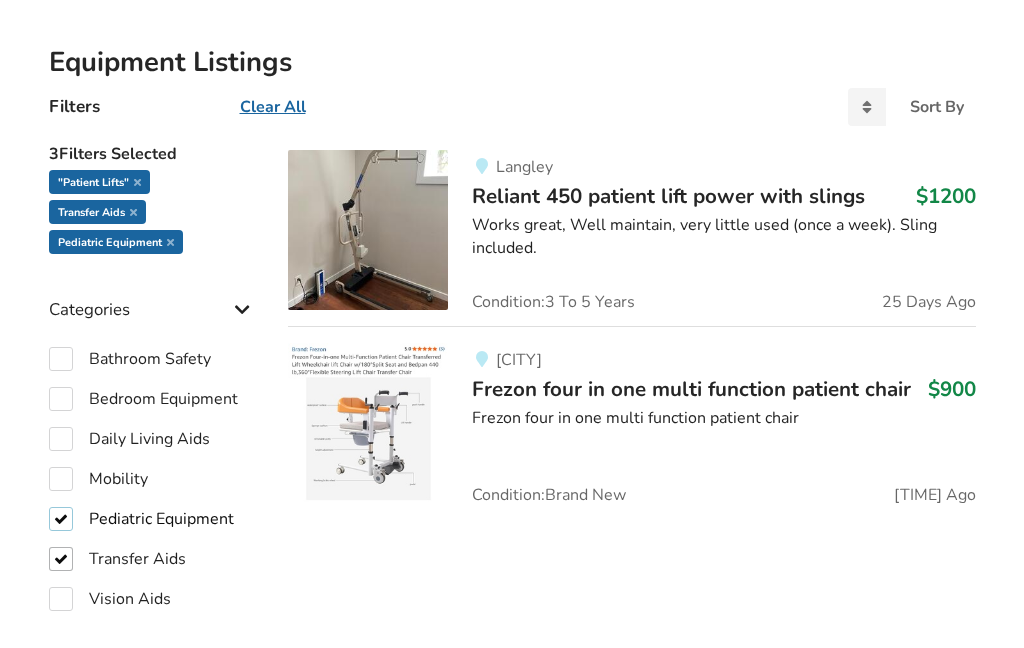 click on "Pediatric Equipment" at bounding box center [141, 519] 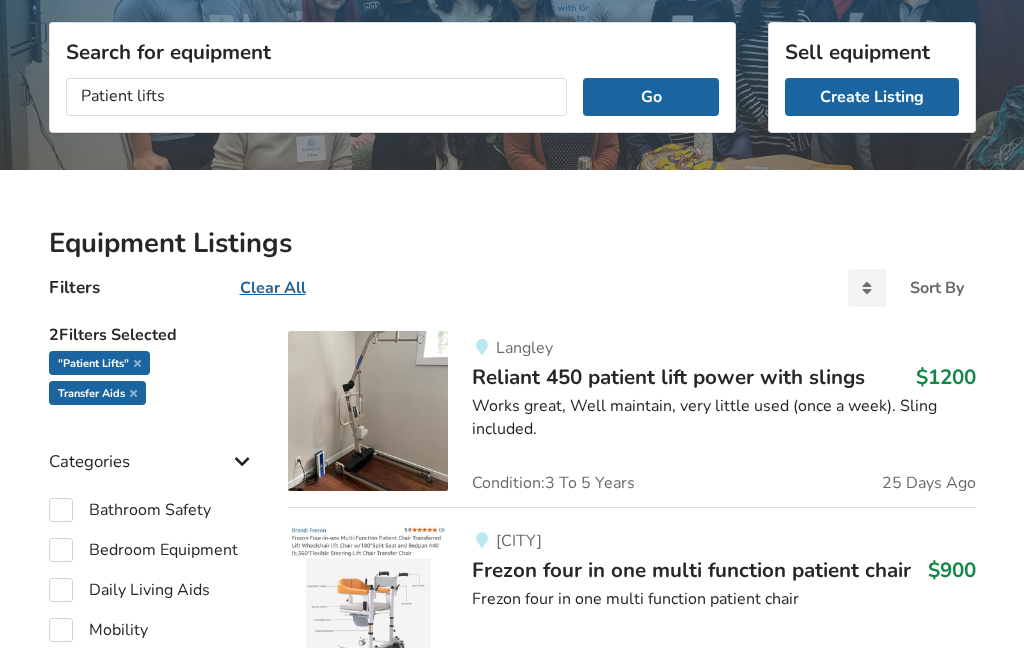 scroll, scrollTop: 199, scrollLeft: 0, axis: vertical 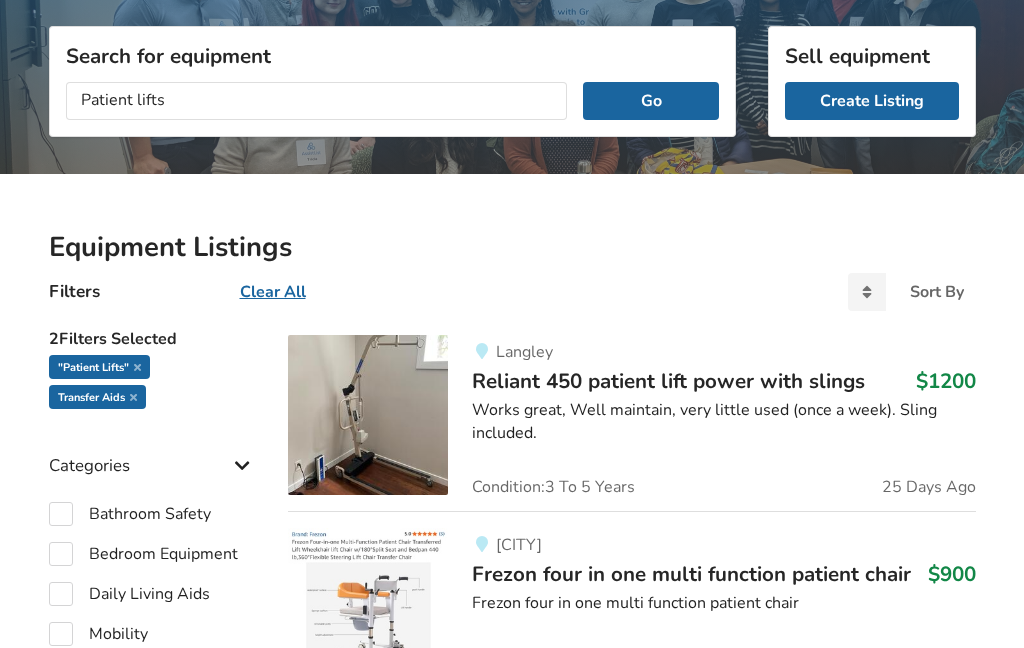 click on "Go" at bounding box center (650, 101) 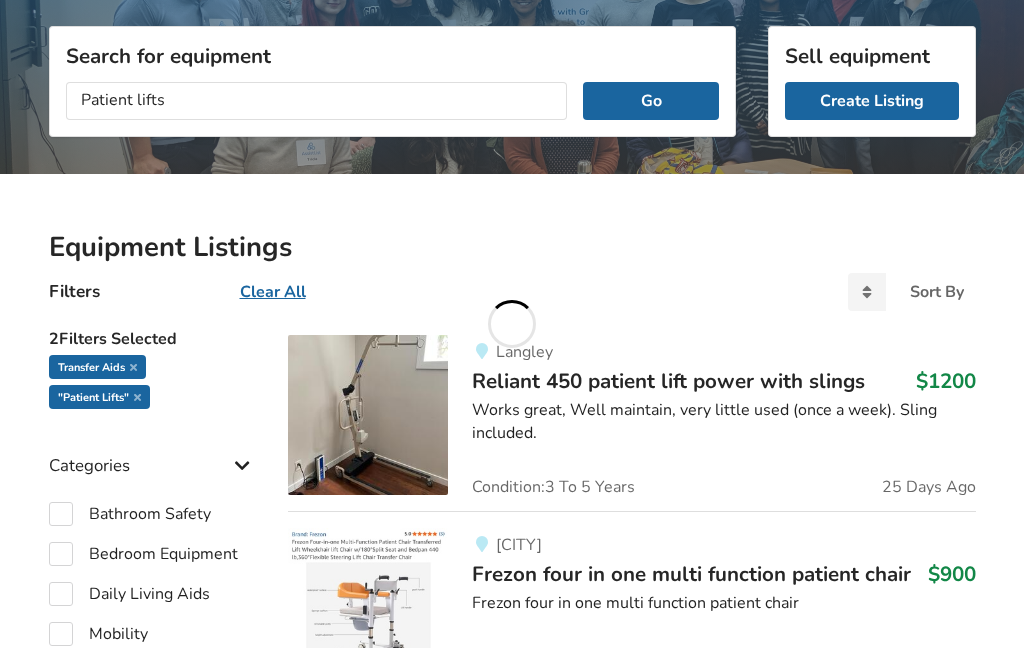 click on "Go" at bounding box center [650, 101] 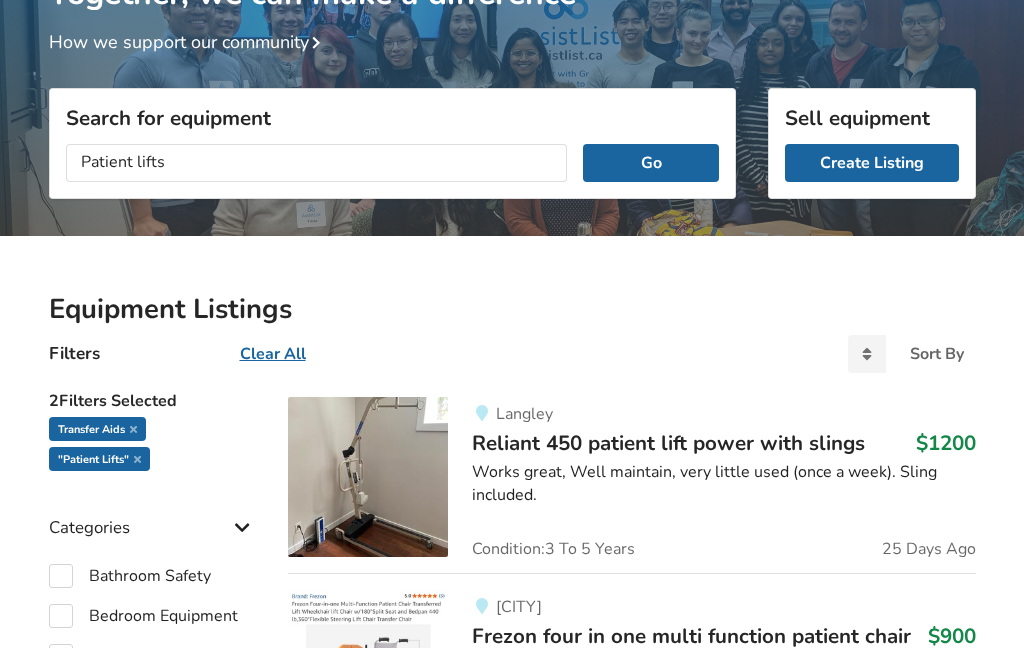 scroll, scrollTop: 134, scrollLeft: 0, axis: vertical 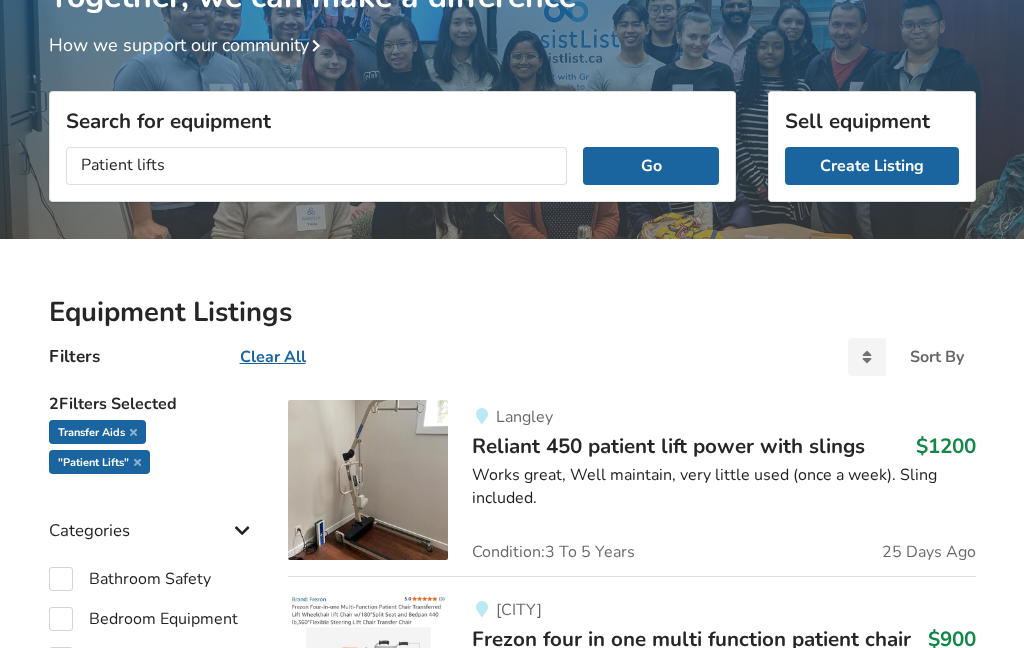 click on "Go" at bounding box center (650, 166) 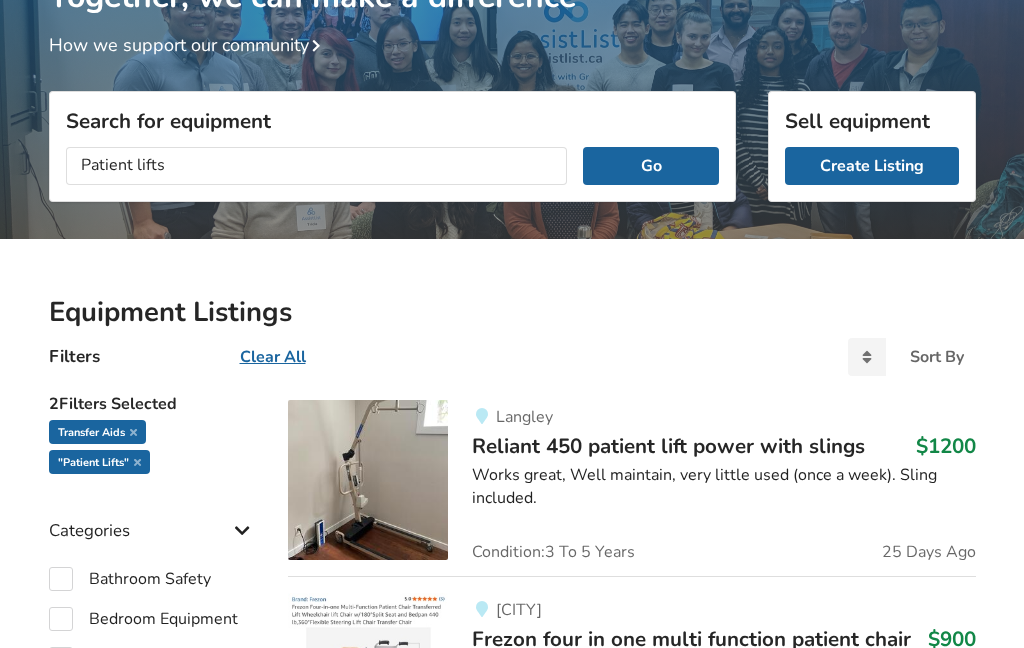 click on "Go" at bounding box center [650, 166] 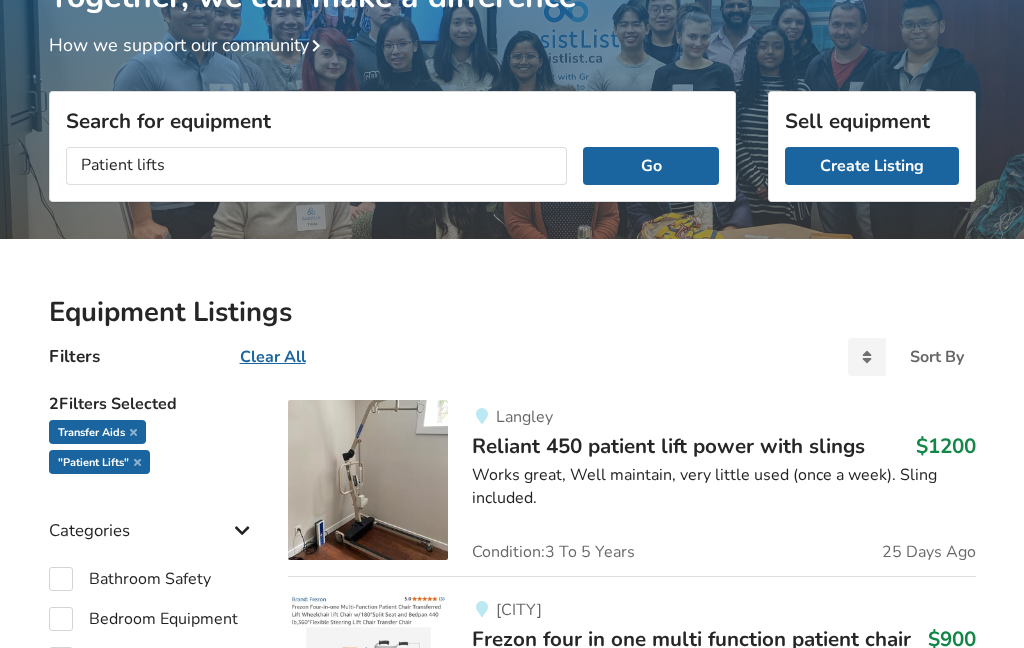 click on "Go" at bounding box center [650, 166] 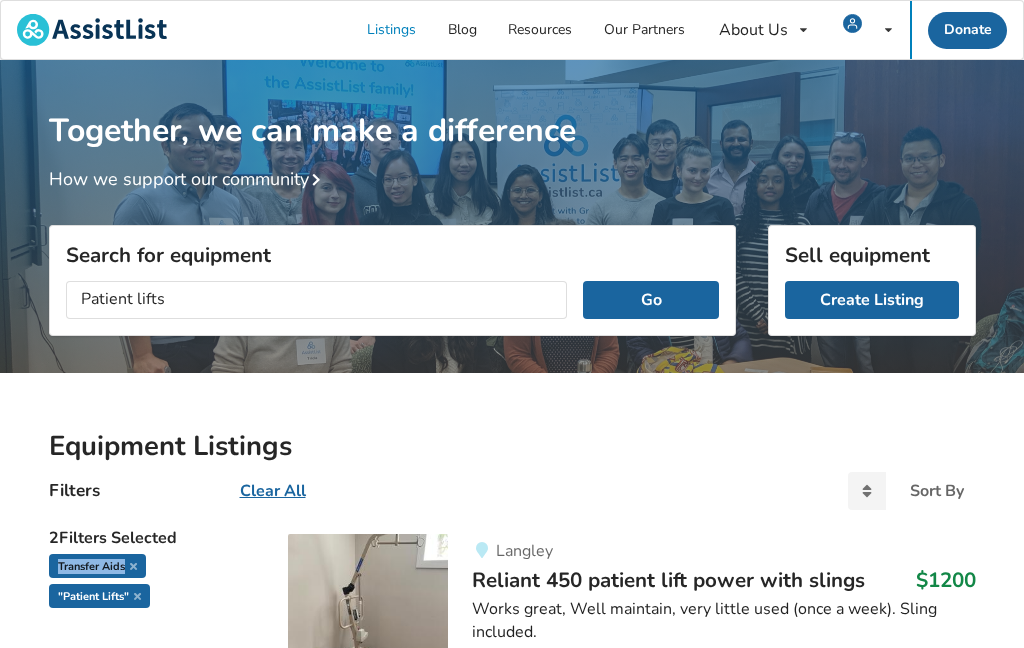scroll, scrollTop: 0, scrollLeft: 0, axis: both 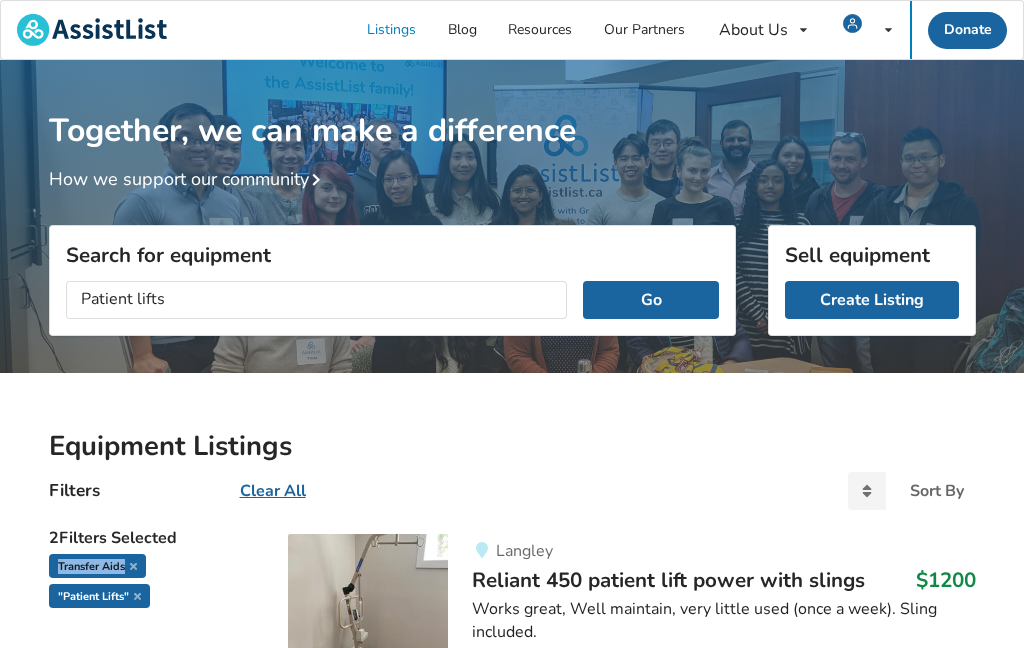 click on "Go" at bounding box center [650, 300] 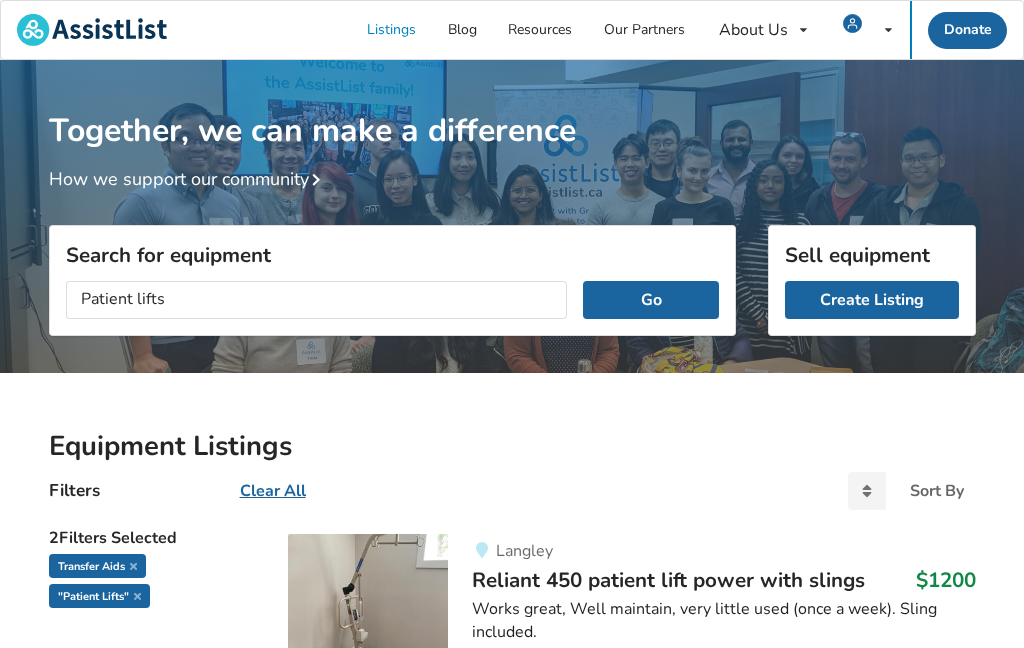 click on "Go" at bounding box center [650, 300] 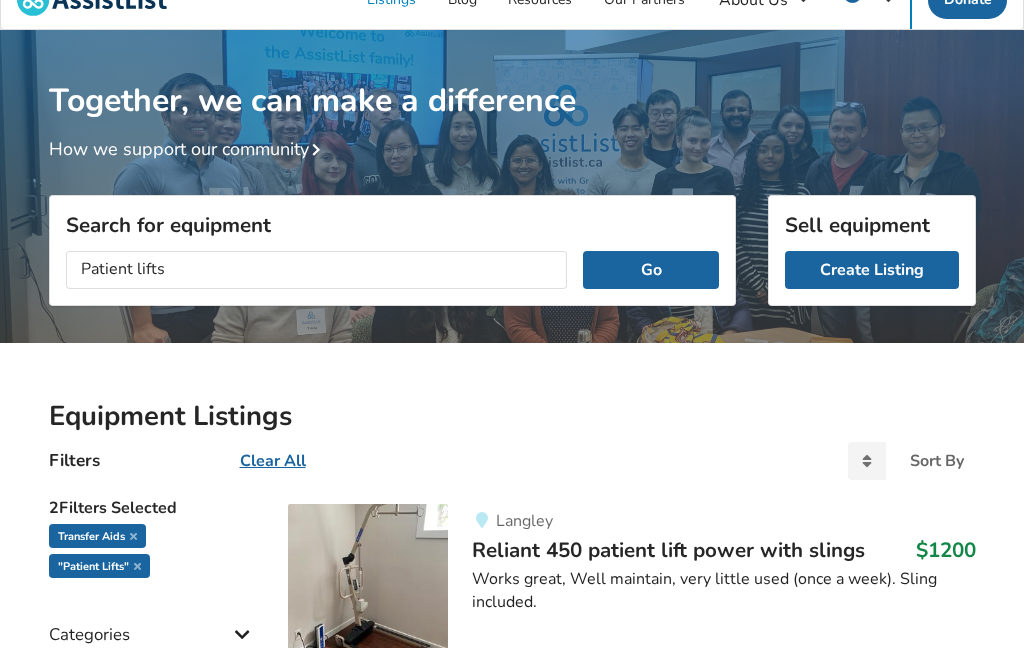 scroll, scrollTop: 34, scrollLeft: 0, axis: vertical 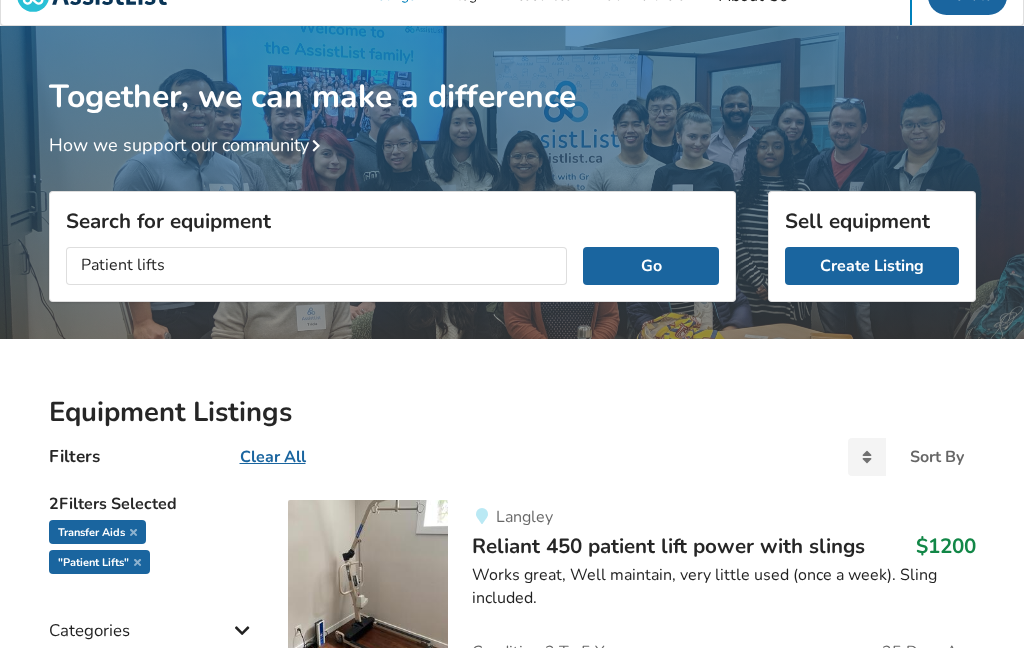 click on "Go" at bounding box center [650, 266] 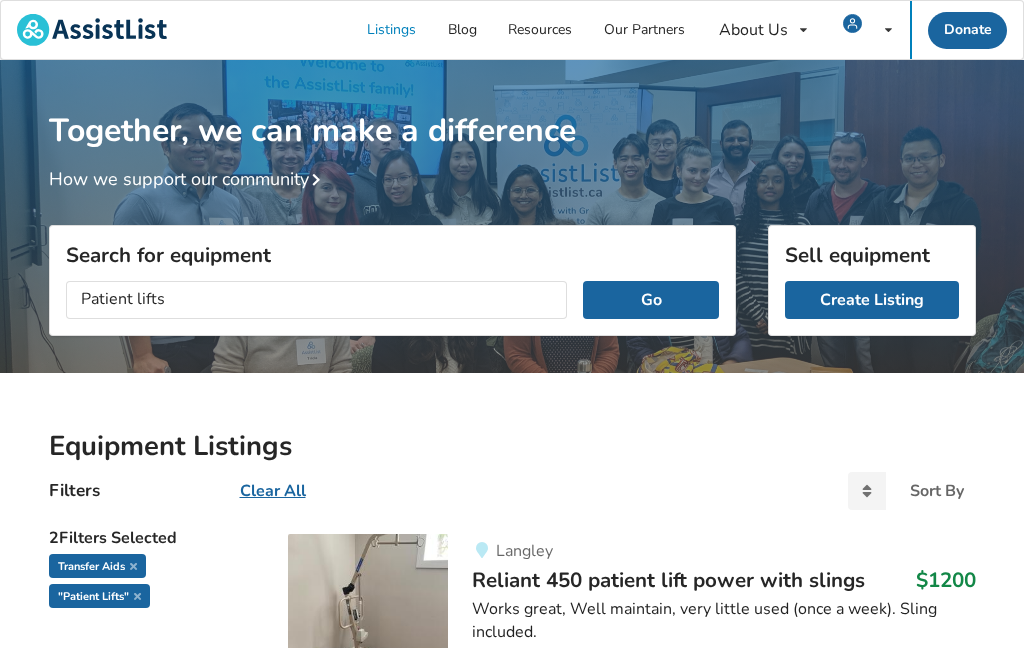 scroll, scrollTop: 0, scrollLeft: 0, axis: both 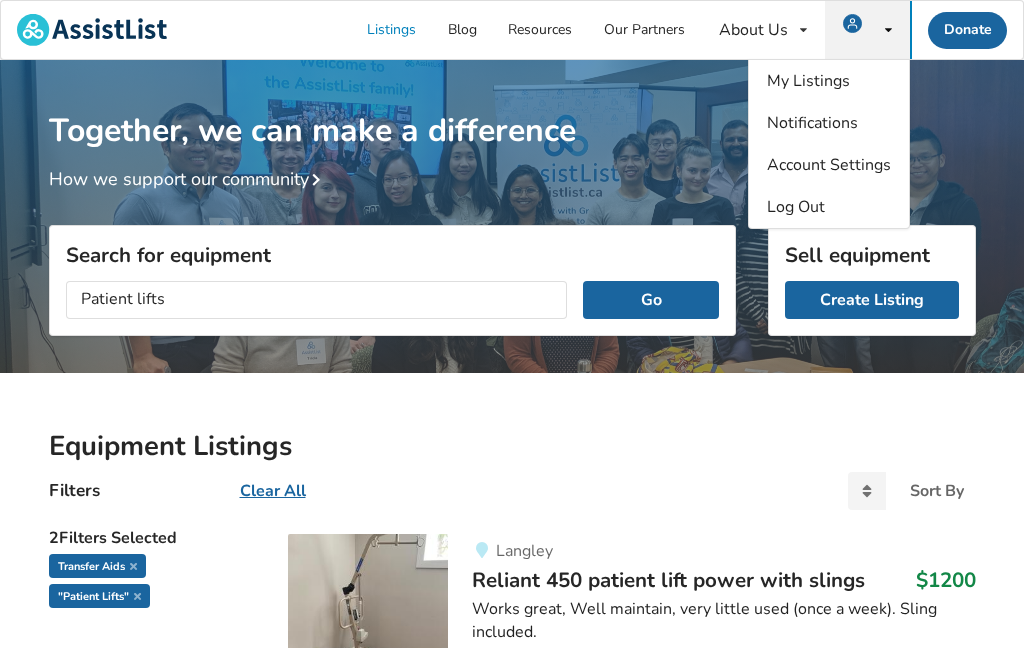 click on "Go" at bounding box center (650, 300) 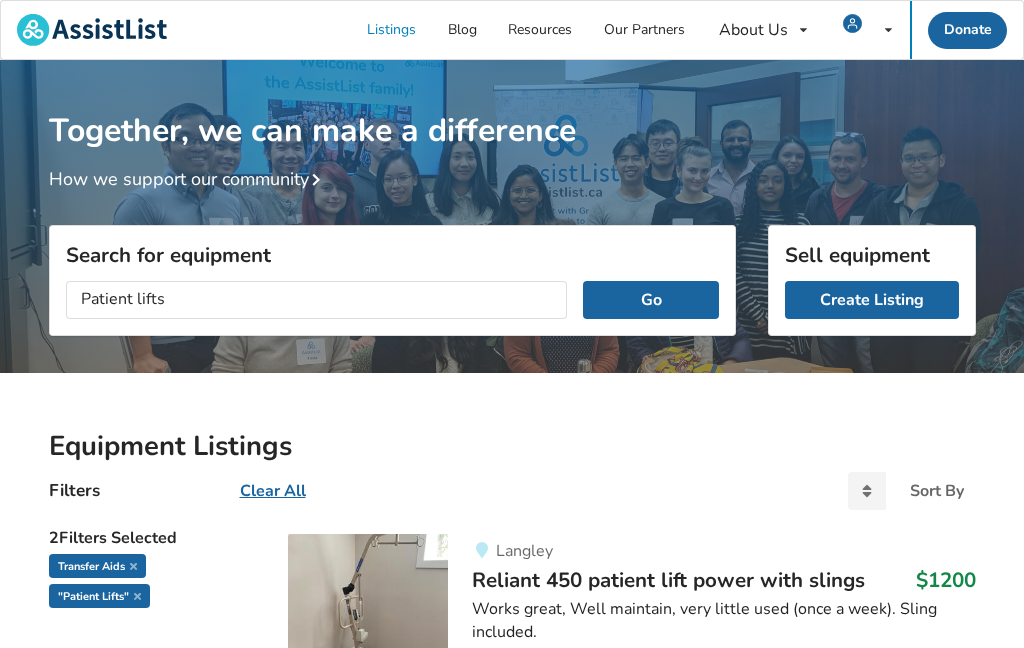 click on "Go" at bounding box center (650, 300) 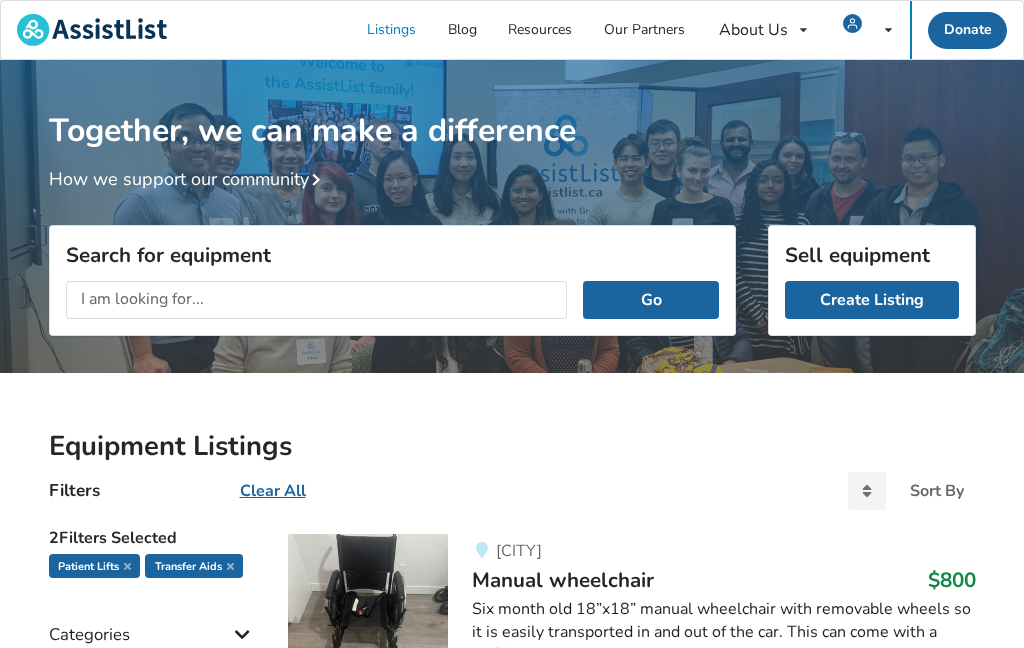 scroll, scrollTop: 0, scrollLeft: 0, axis: both 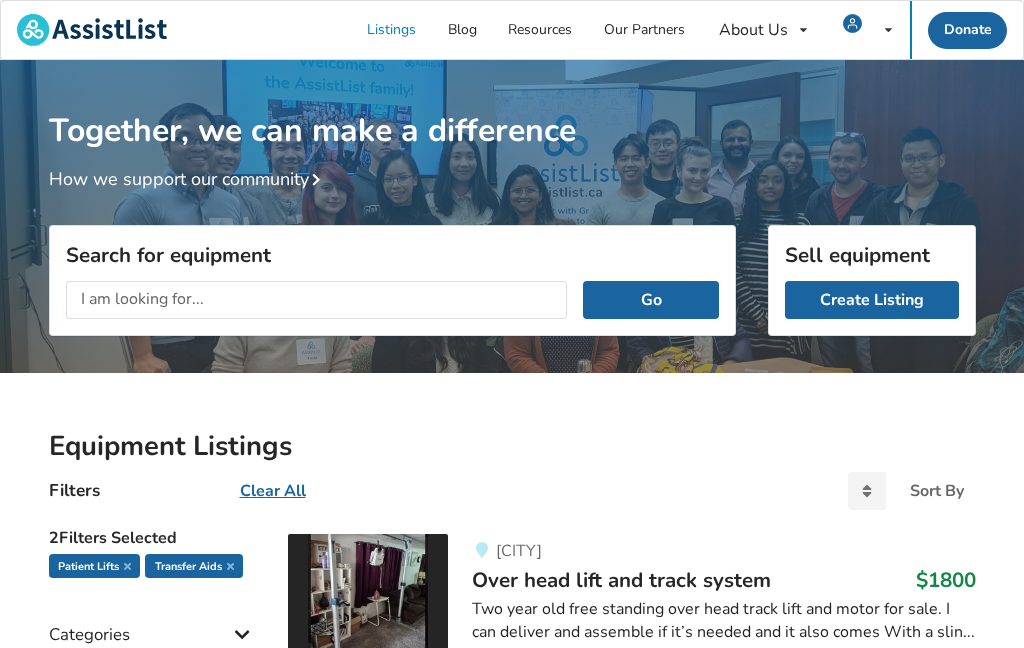 click at bounding box center (317, 300) 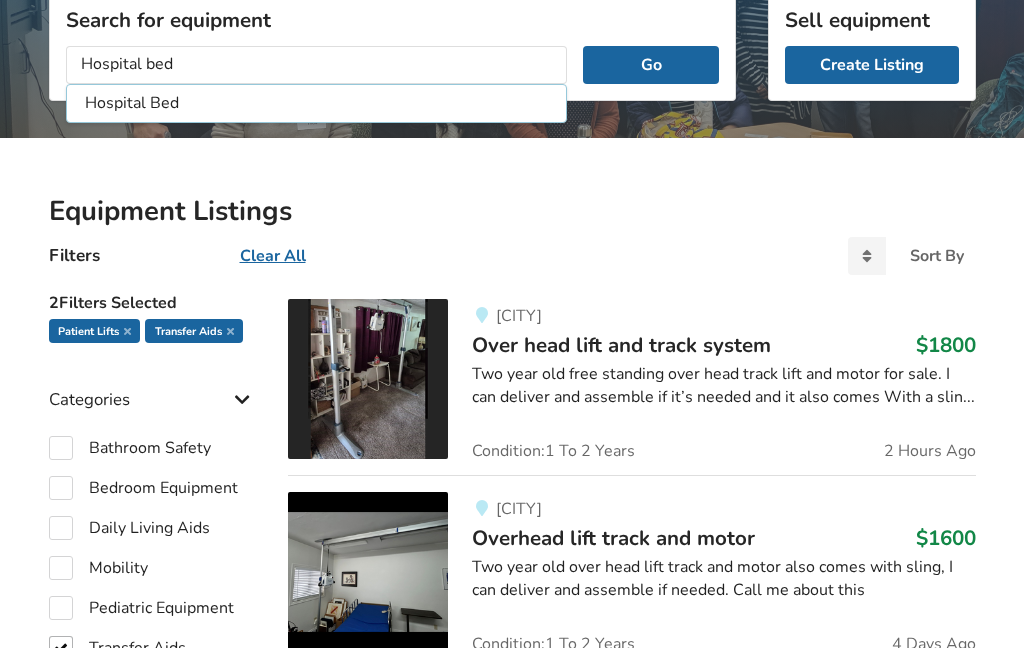type on "Hospital beds" 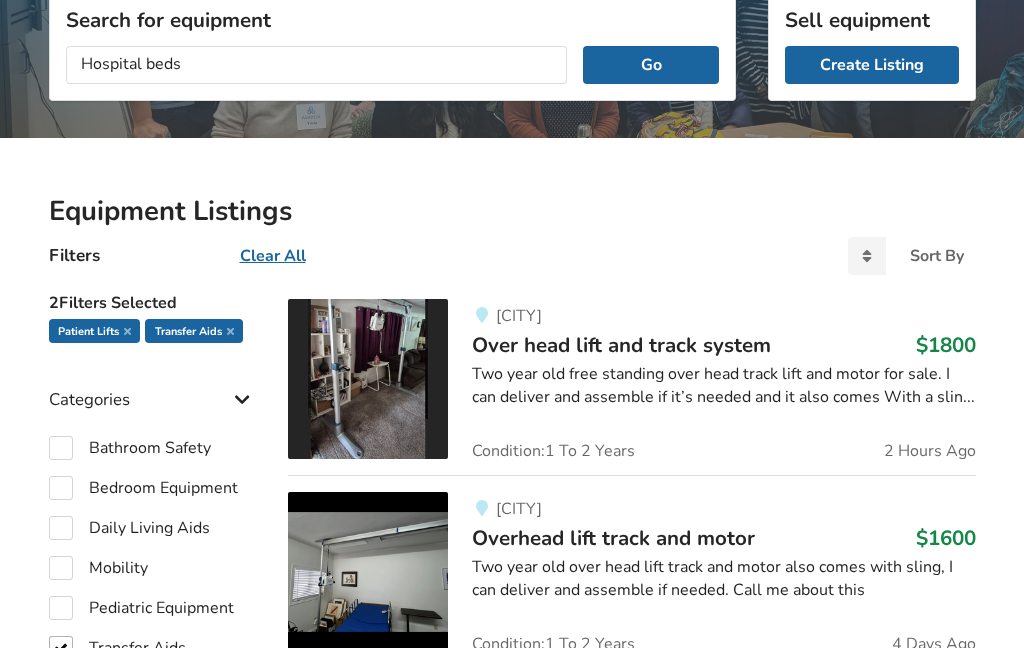 click on "Go" at bounding box center (650, 65) 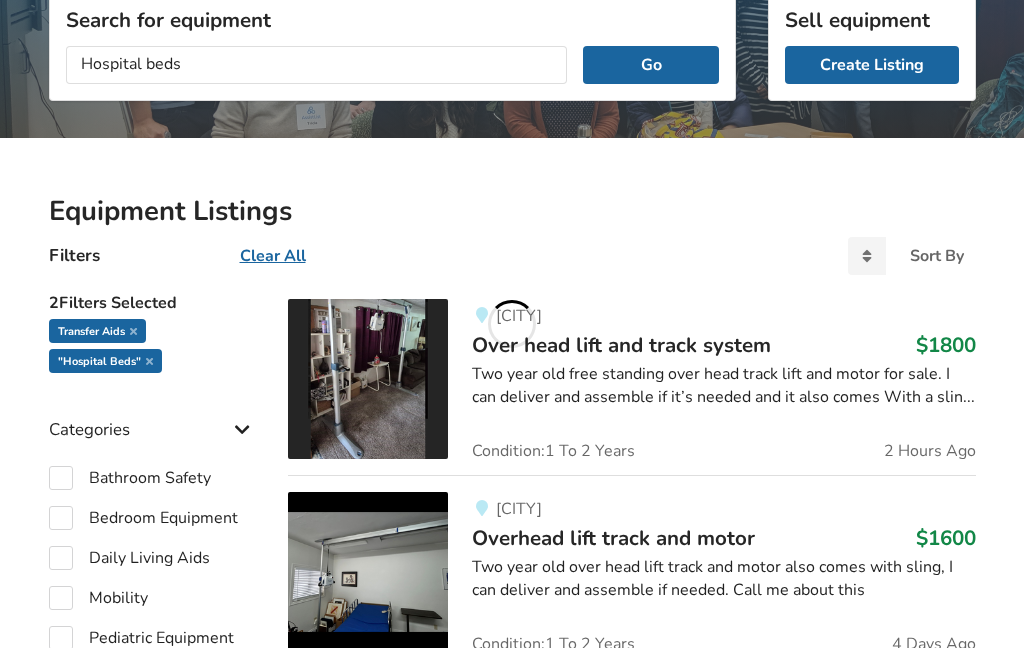 click on "Go" at bounding box center (650, 65) 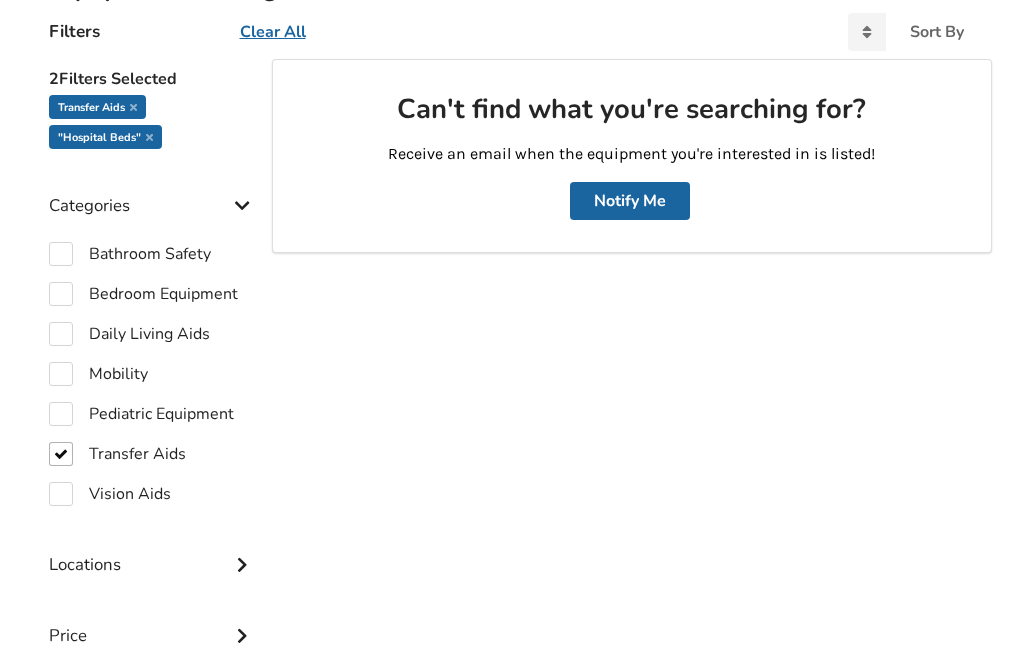 scroll, scrollTop: 458, scrollLeft: 0, axis: vertical 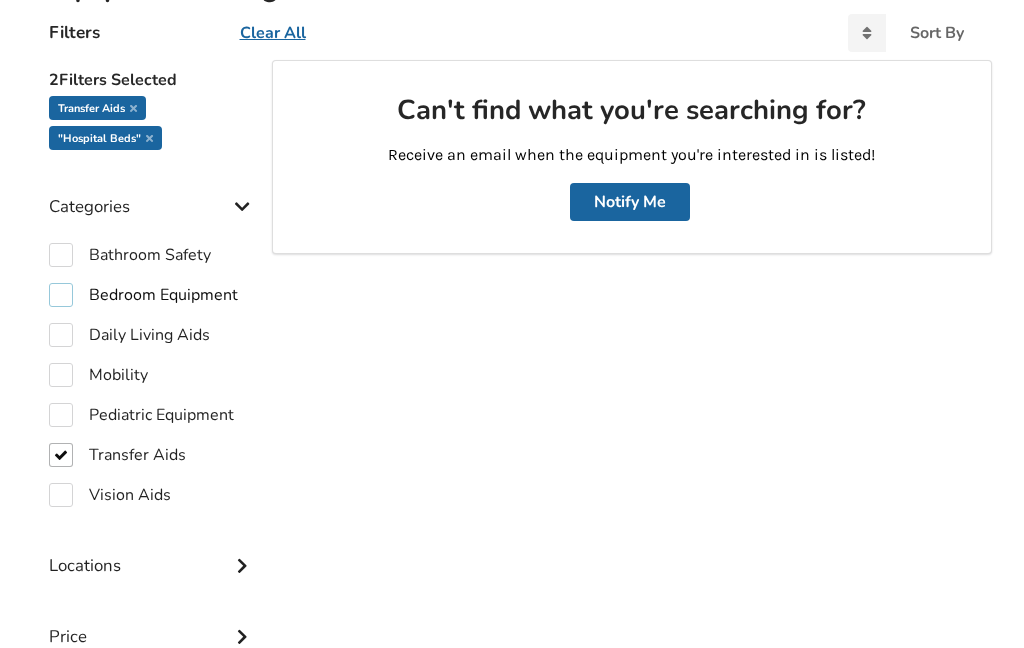click on "Bedroom Equipment" at bounding box center [143, 295] 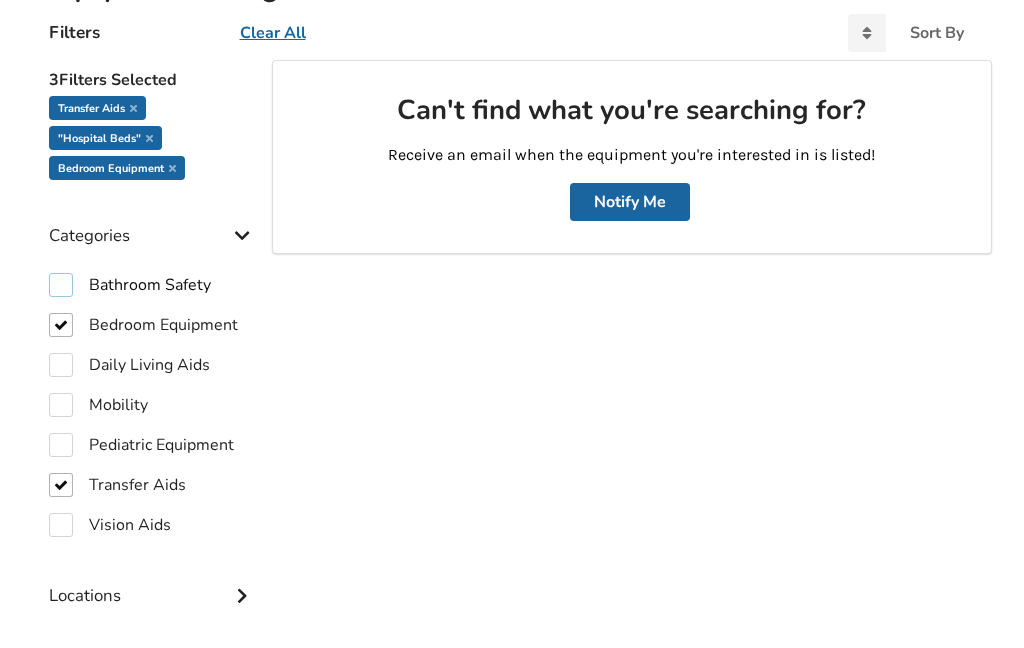 click on "Bathroom Safety" at bounding box center [130, 285] 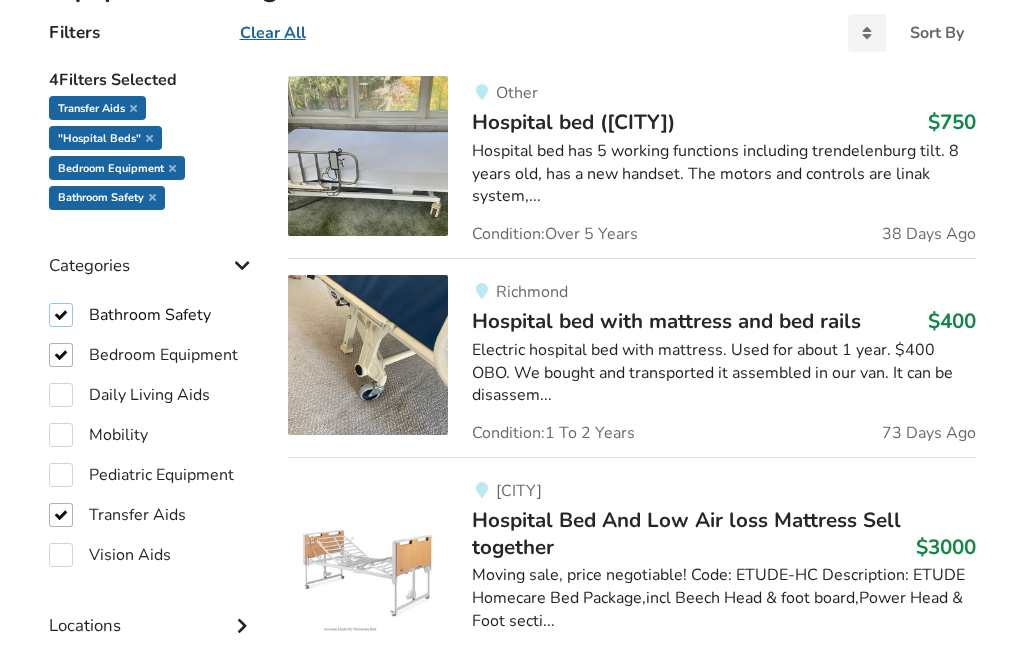 click on "Bathroom Safety" at bounding box center (130, 315) 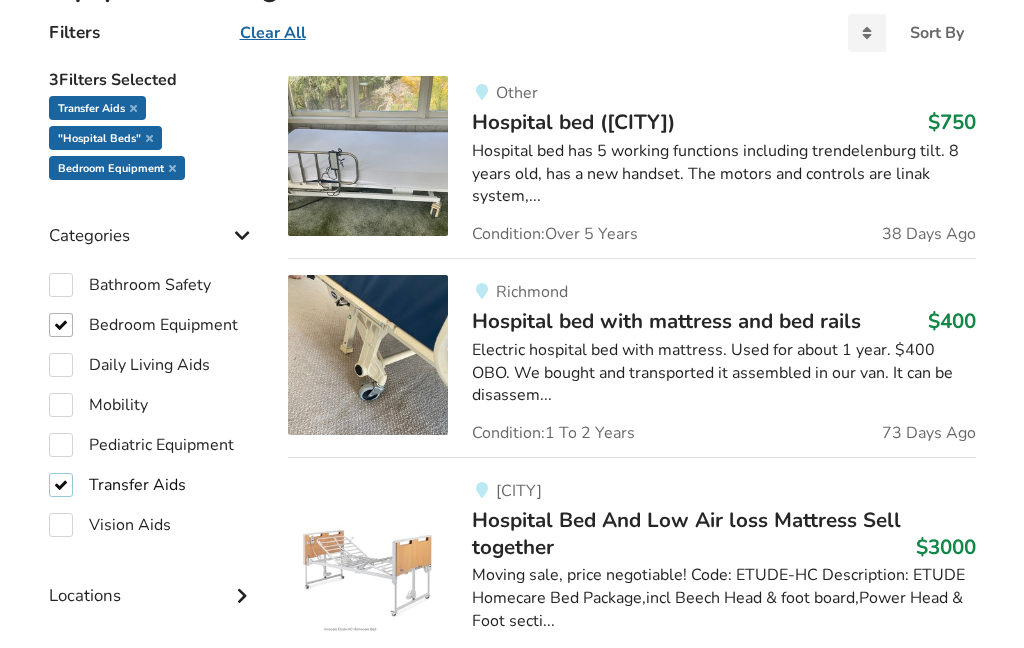 click on "Transfer Aids" at bounding box center [117, 485] 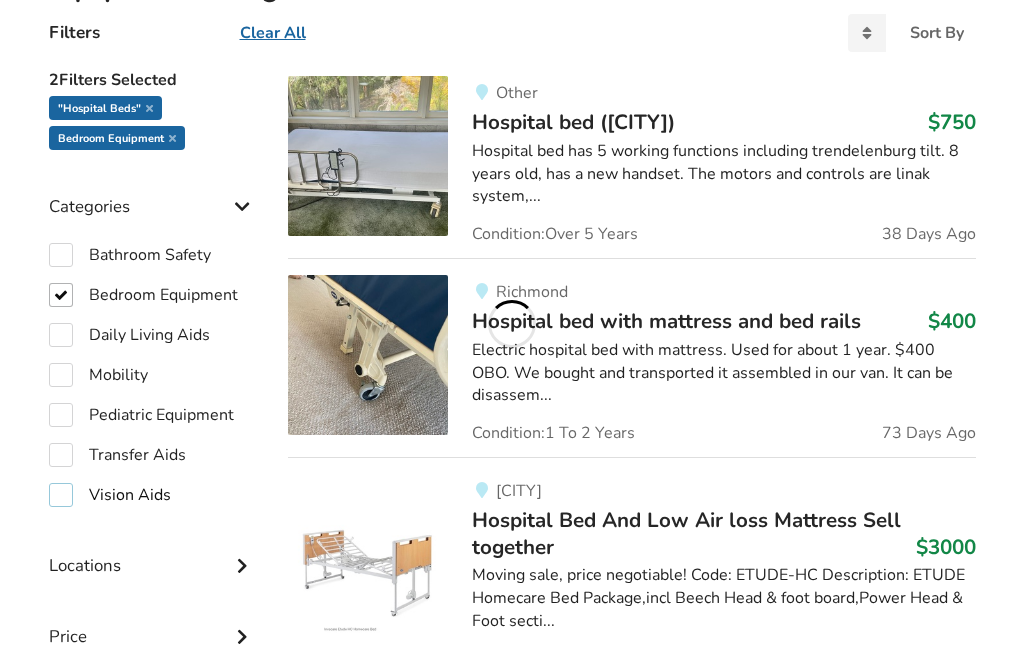 click on "Vision Aids" at bounding box center [110, 495] 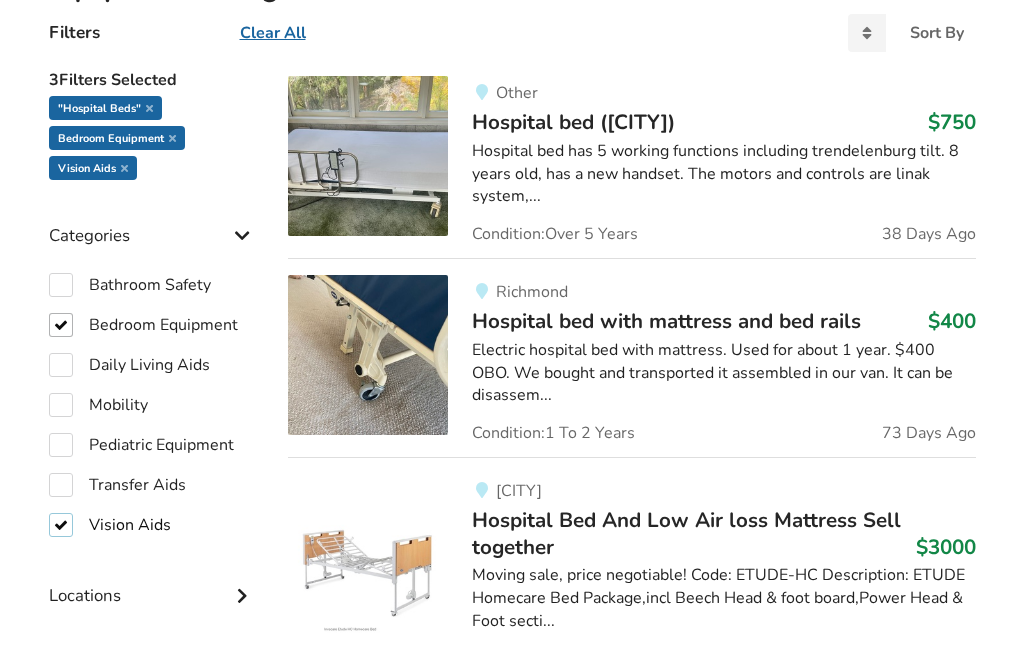 click on "Vision Aids" at bounding box center (110, 525) 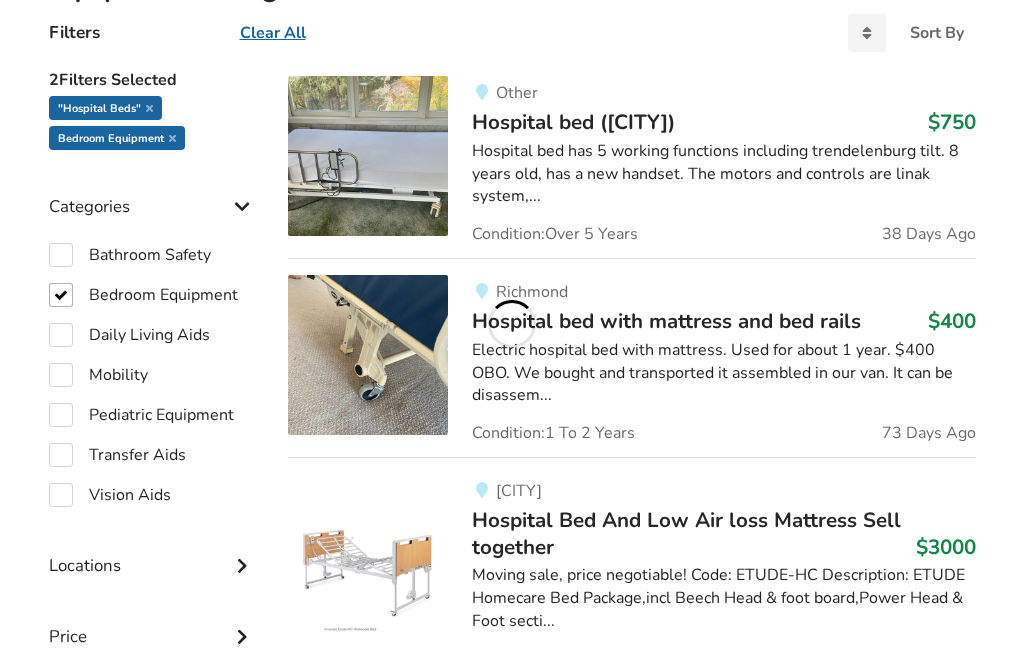 click on "Locations" at bounding box center (153, 550) 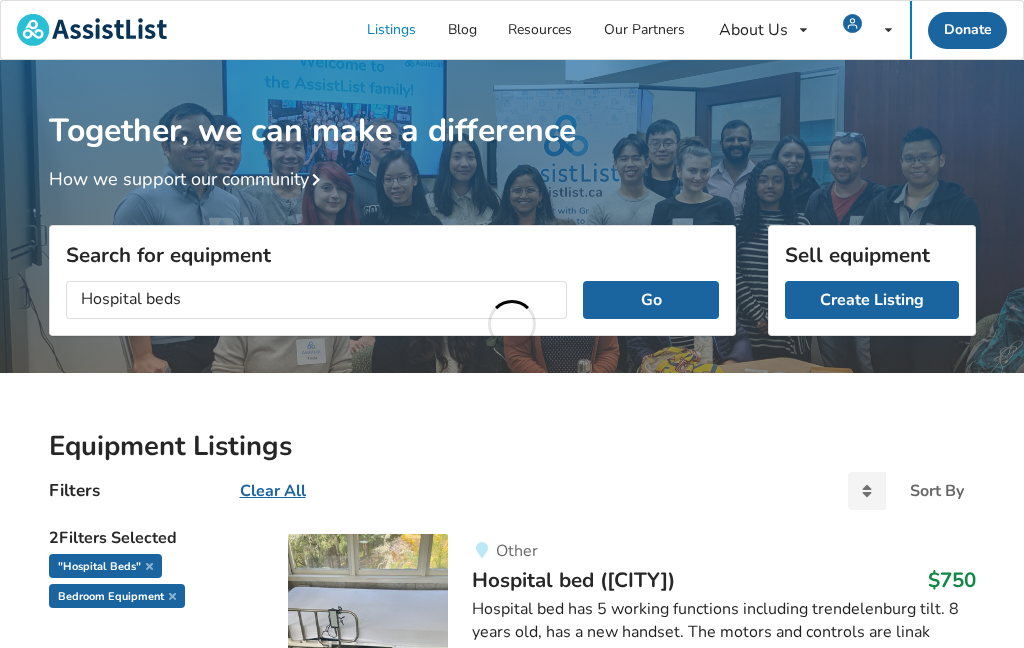 scroll, scrollTop: 0, scrollLeft: 0, axis: both 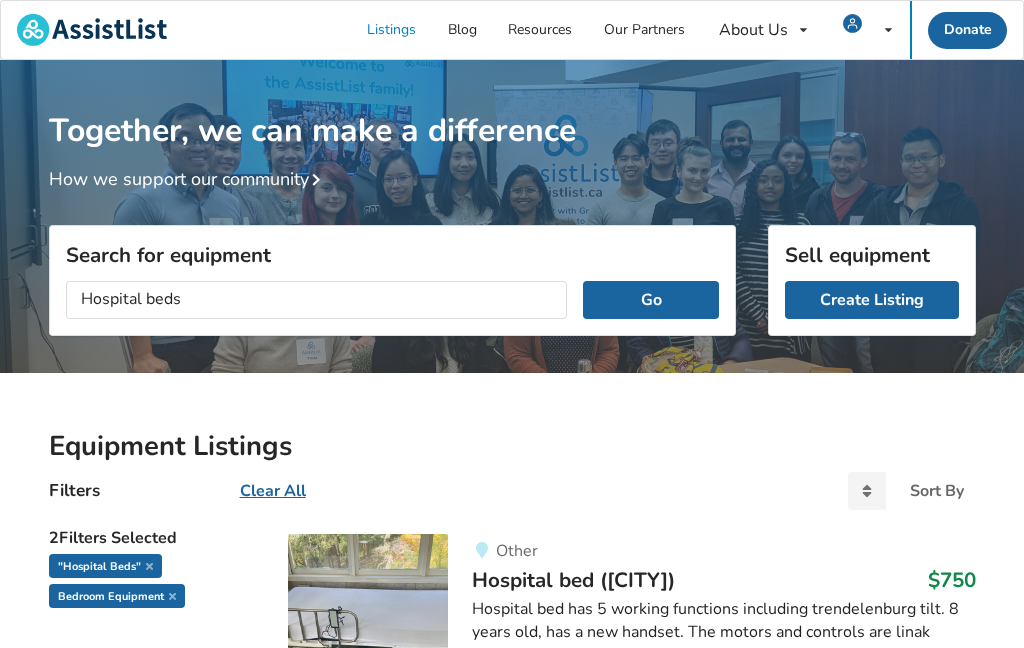 click on "Go" at bounding box center [650, 300] 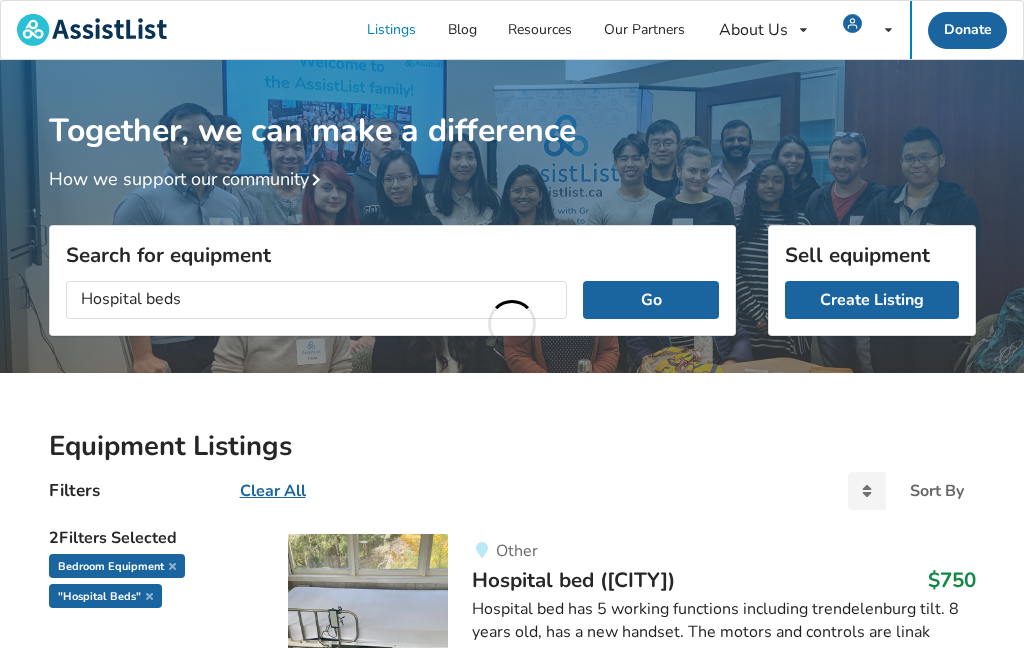 click on "Go" at bounding box center [650, 300] 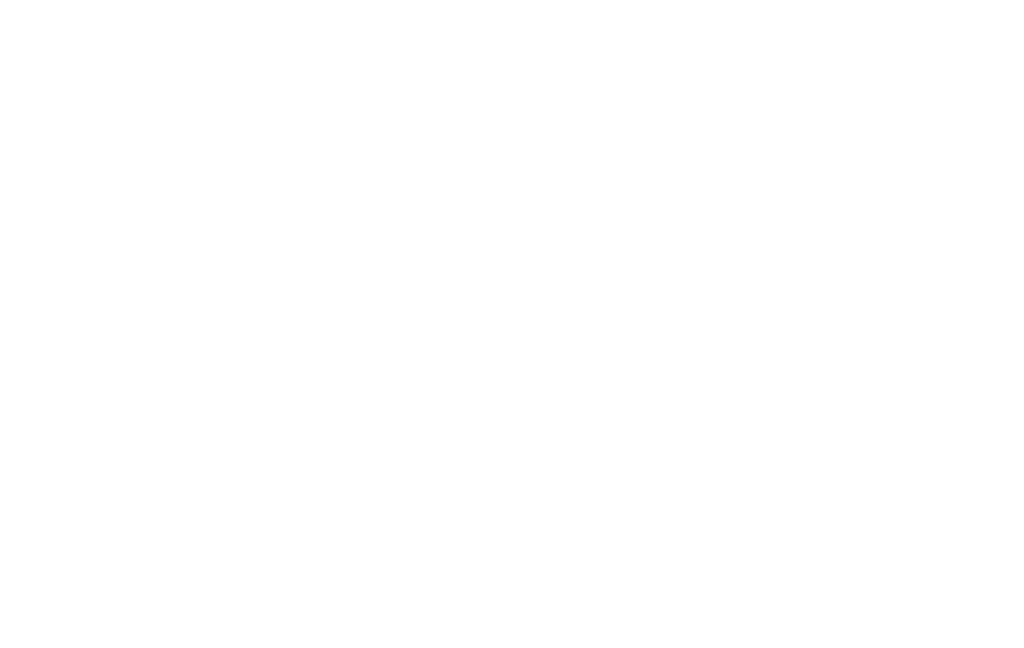 scroll, scrollTop: 0, scrollLeft: 0, axis: both 